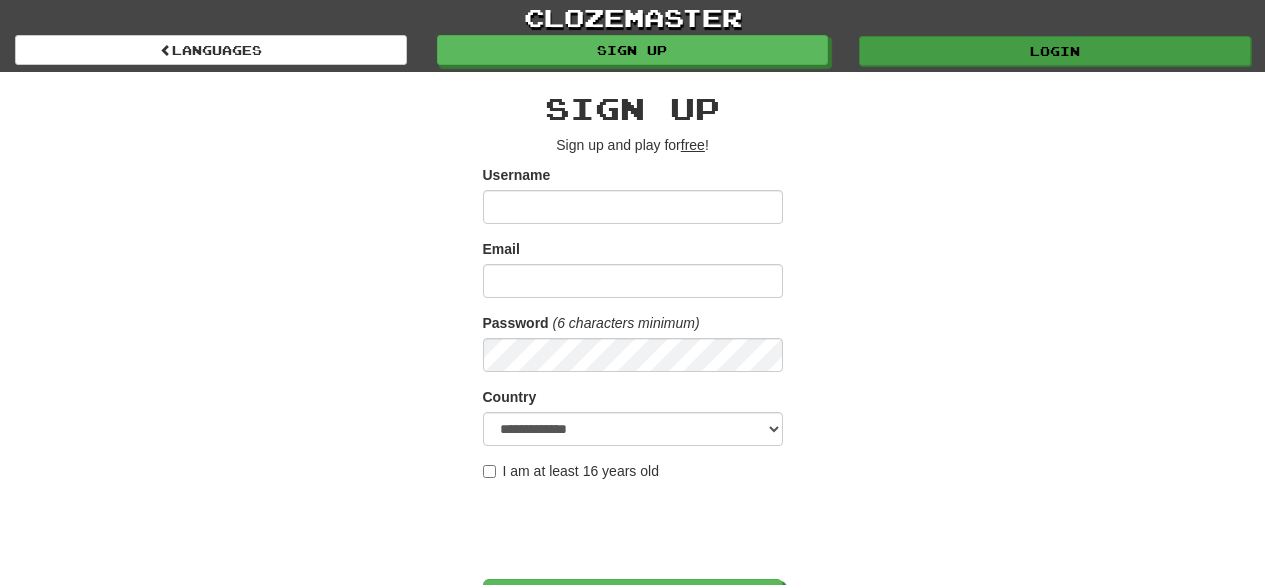 scroll, scrollTop: 0, scrollLeft: 0, axis: both 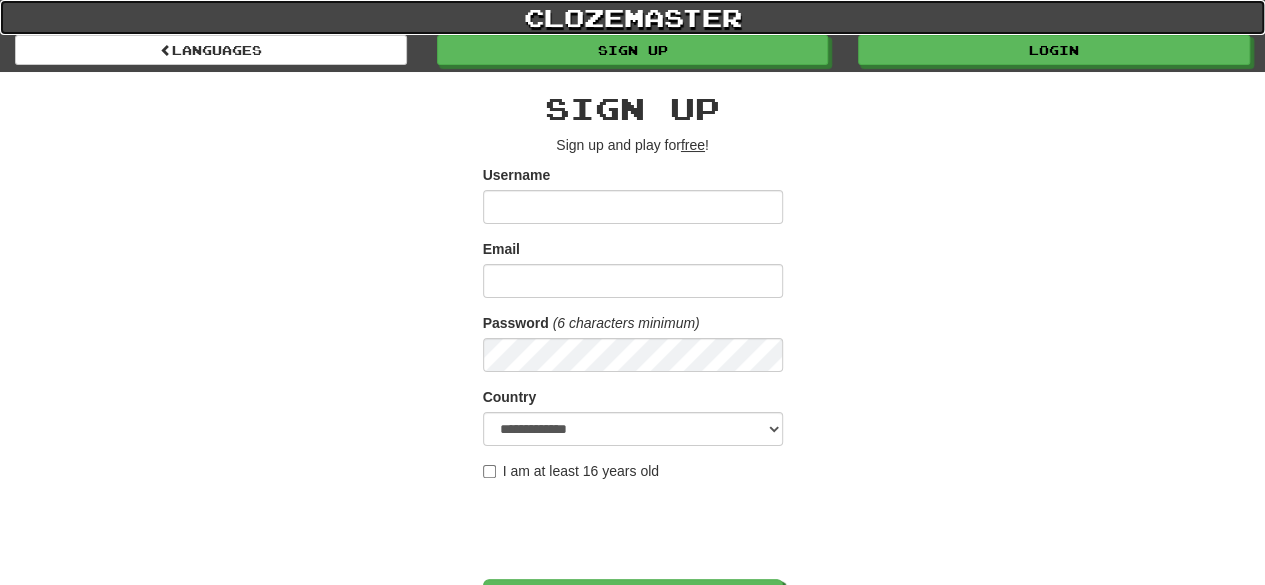 click on "clozemaster" at bounding box center (632, 17) 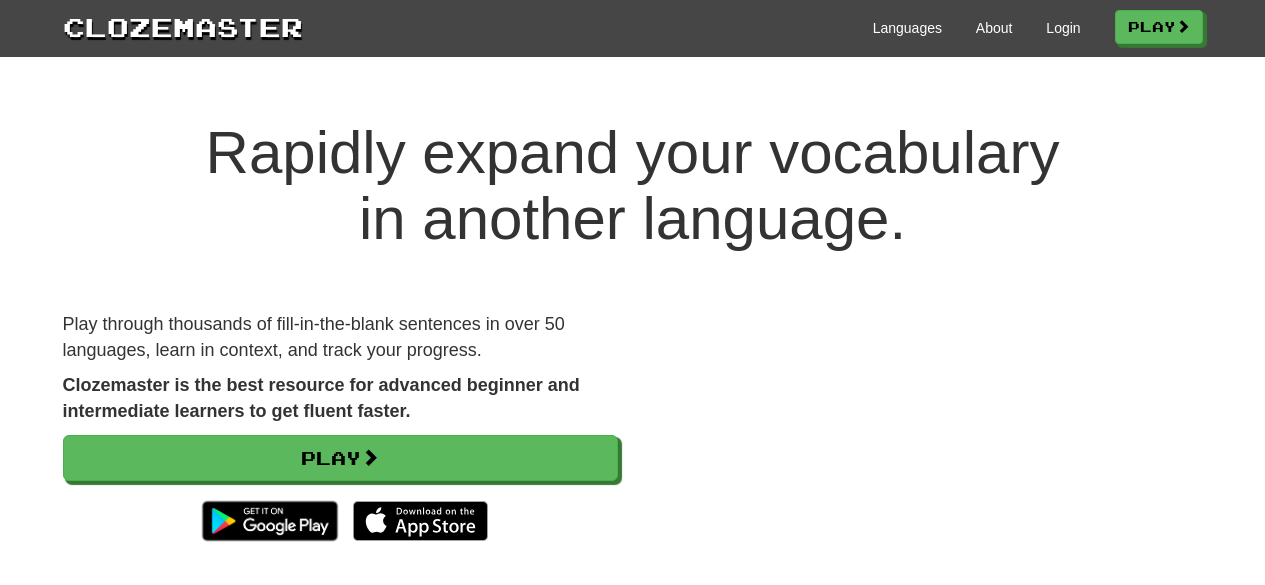 scroll, scrollTop: 0, scrollLeft: 0, axis: both 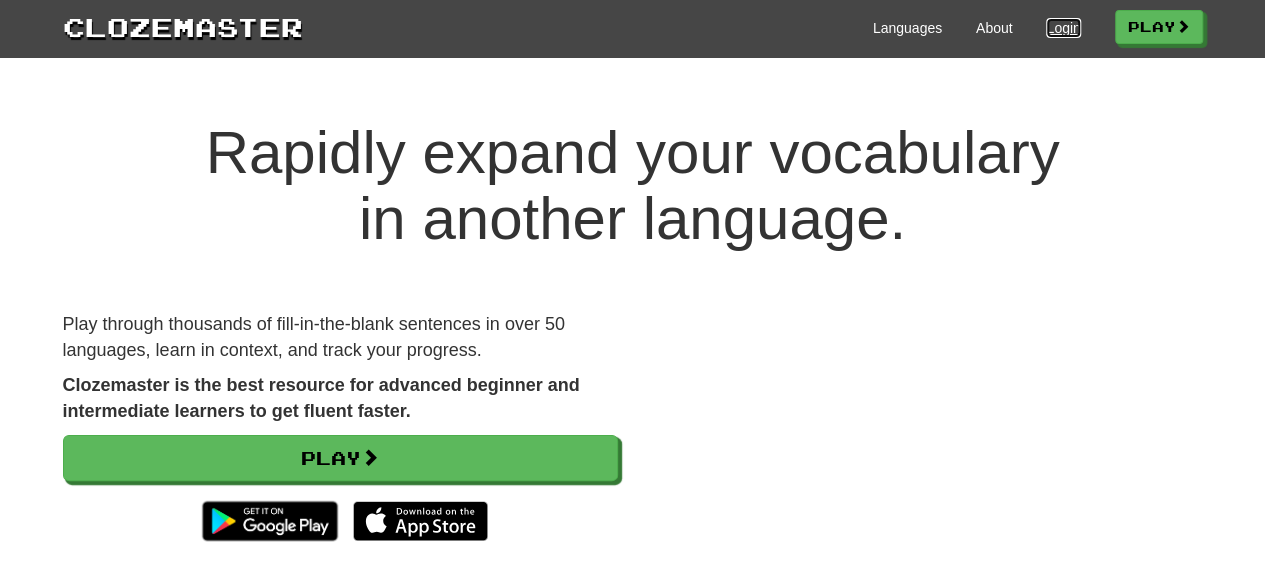 click on "Login" at bounding box center (1063, 28) 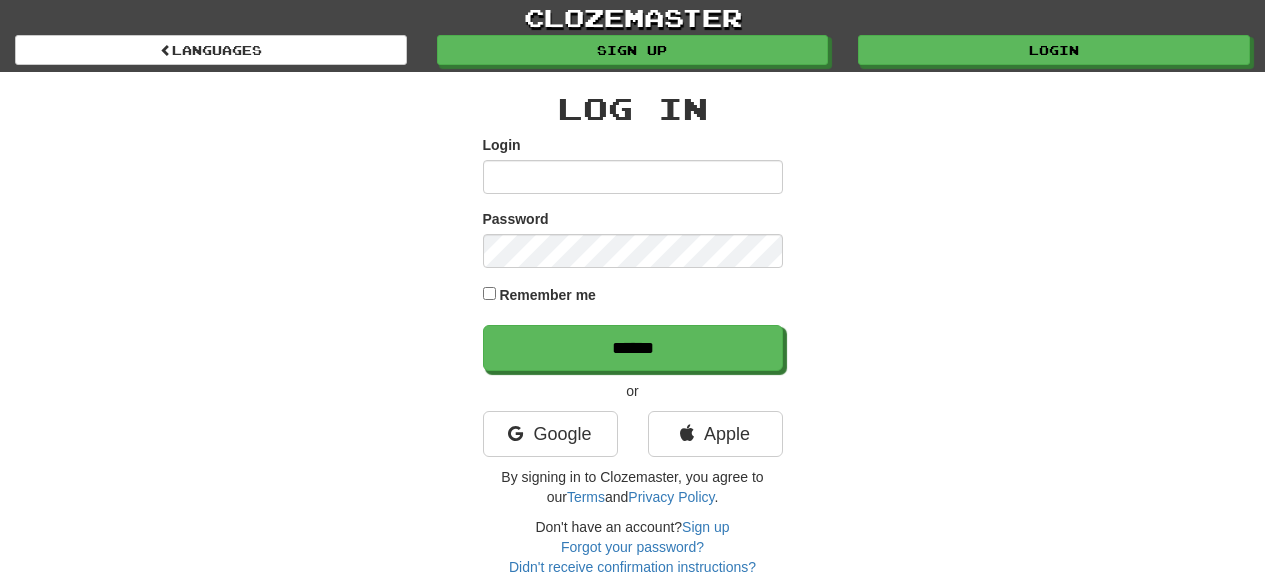 scroll, scrollTop: 0, scrollLeft: 0, axis: both 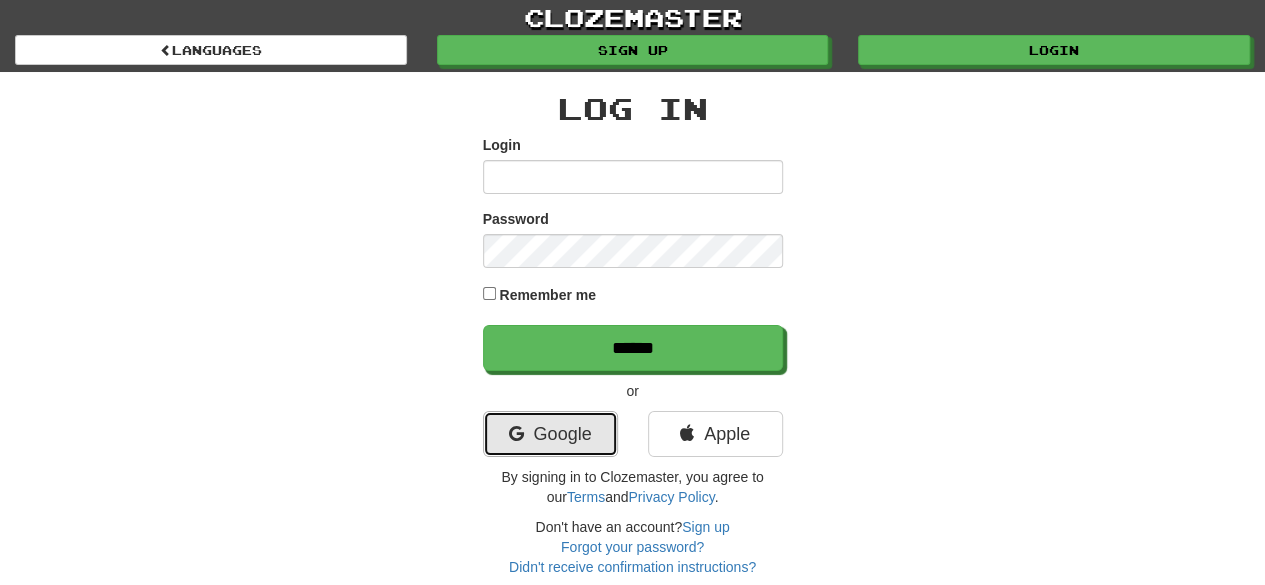 click on "Google" at bounding box center (550, 434) 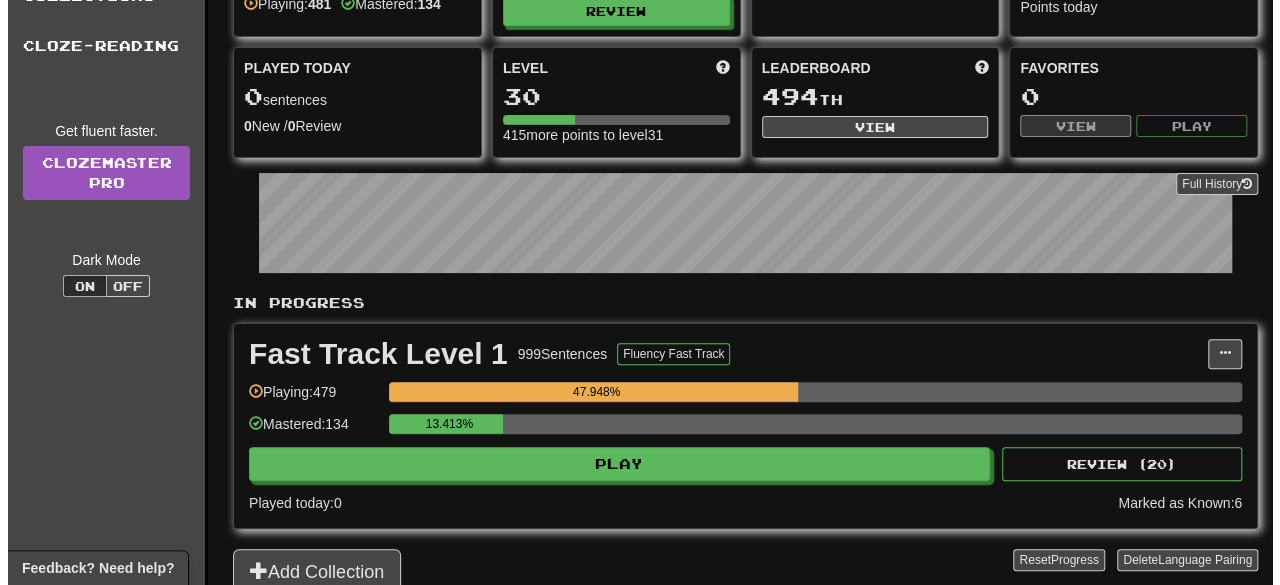 scroll, scrollTop: 153, scrollLeft: 0, axis: vertical 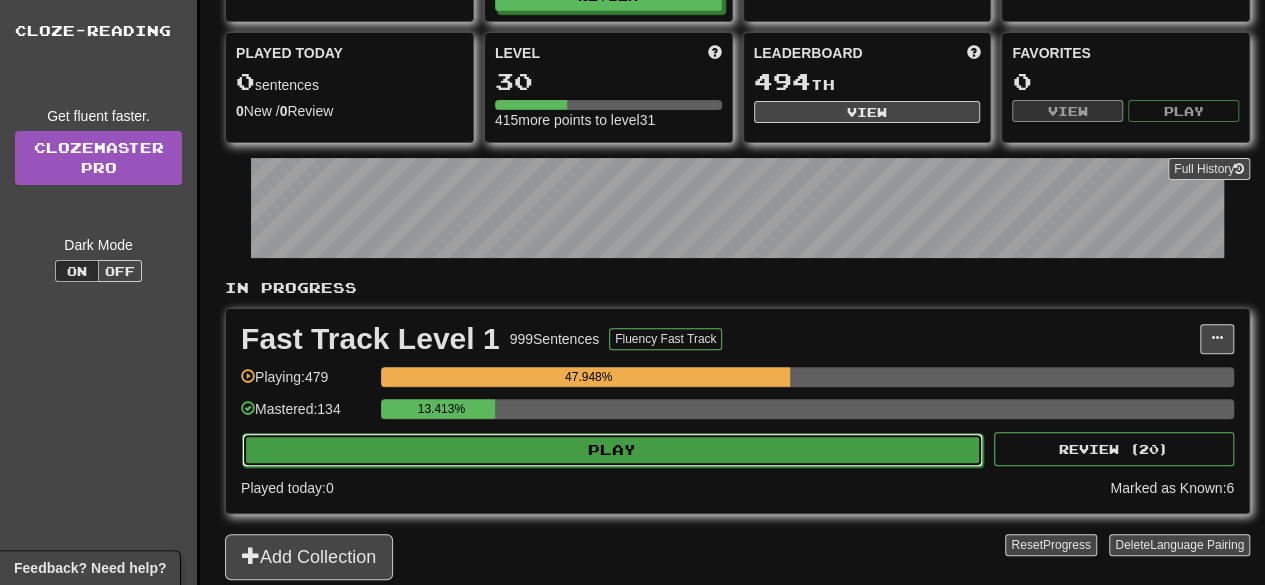 click on "Play" at bounding box center [612, 450] 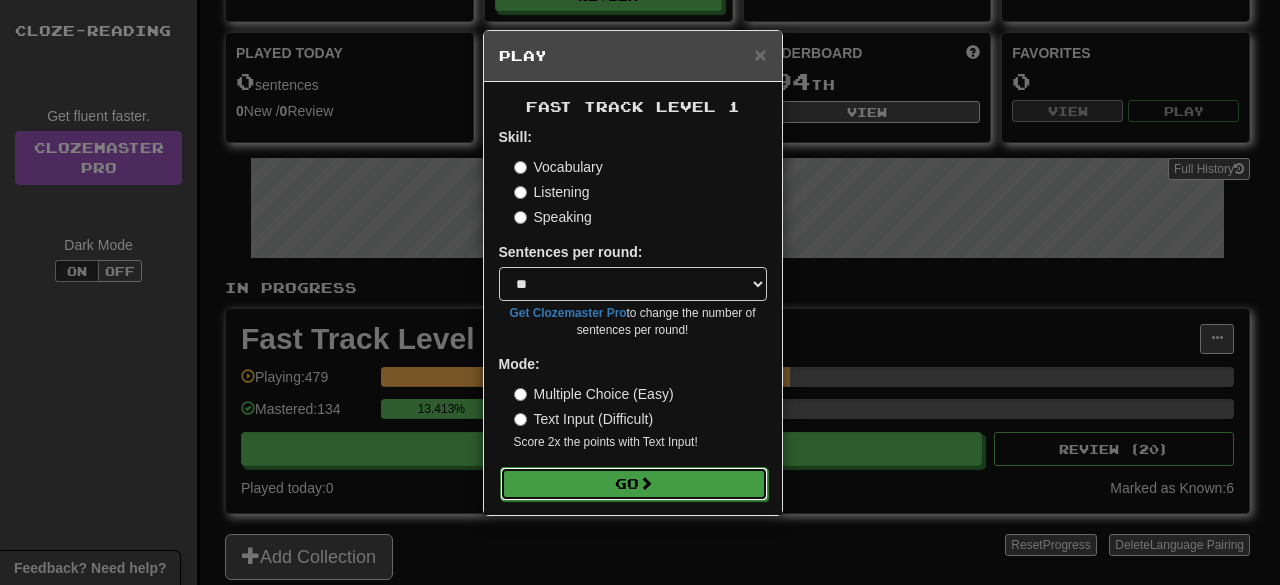 click on "Go" at bounding box center (634, 484) 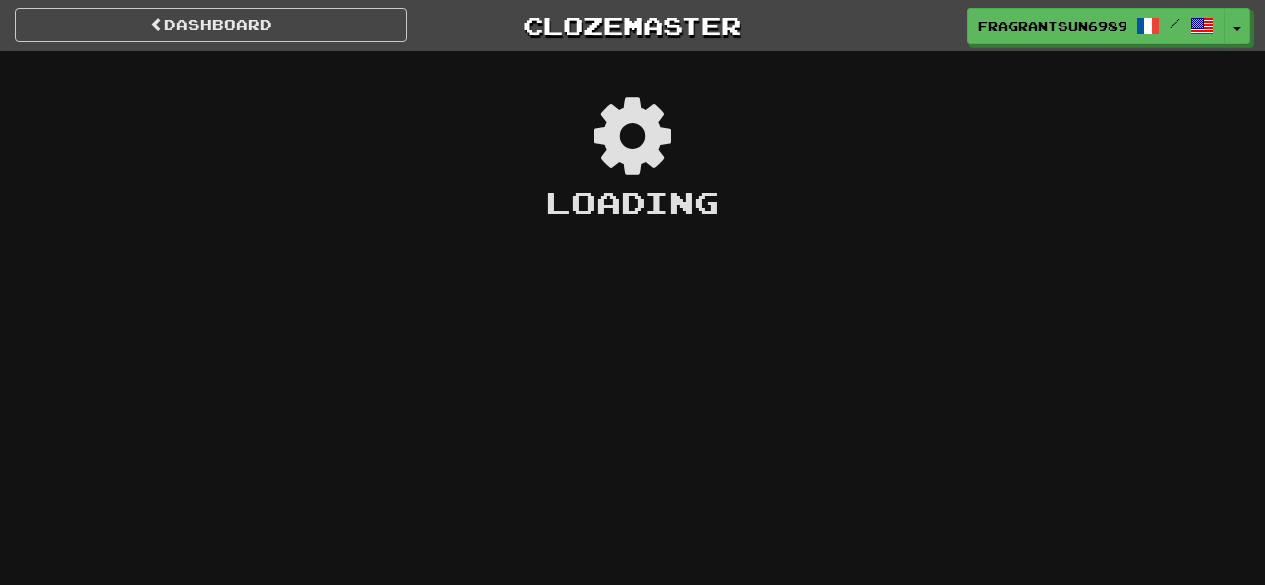 scroll, scrollTop: 0, scrollLeft: 0, axis: both 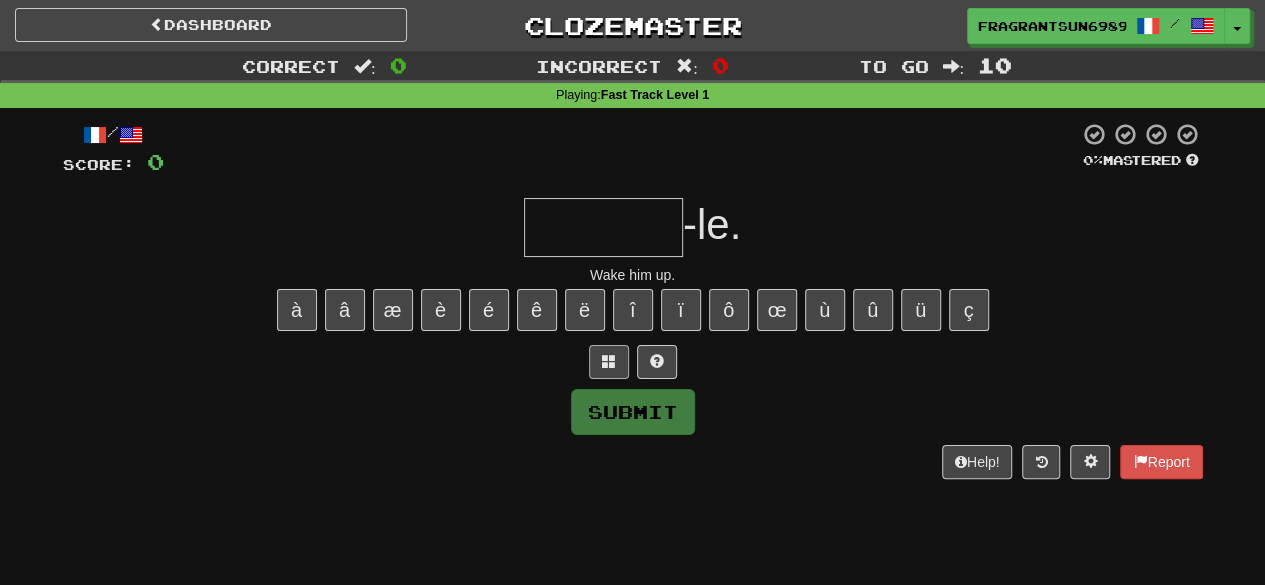 type on "*" 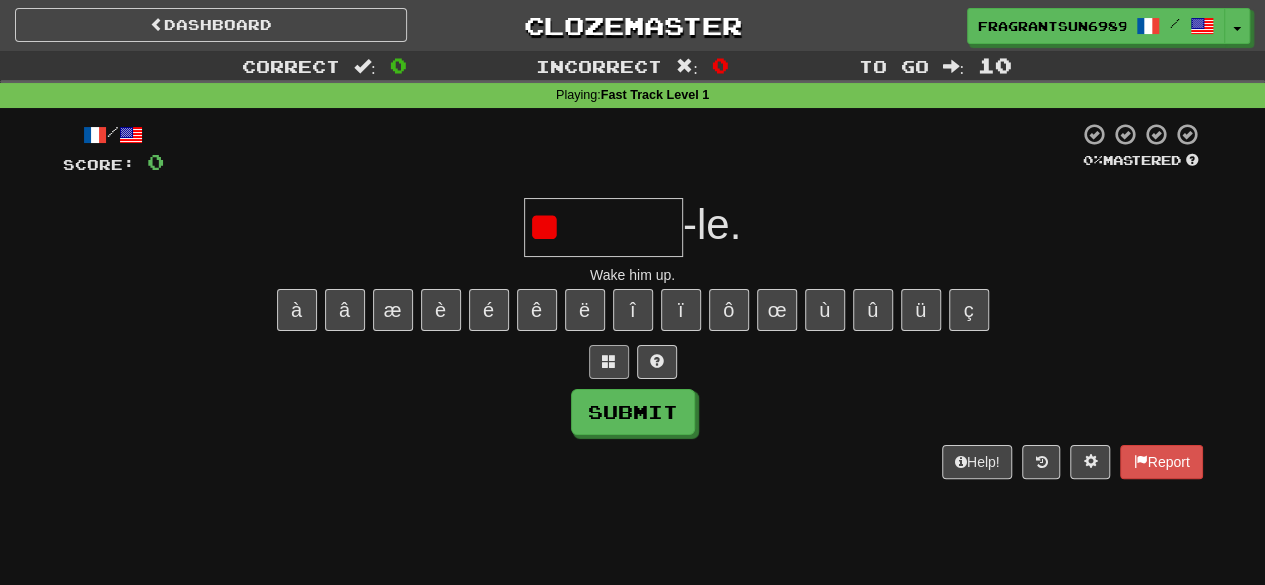 type on "*" 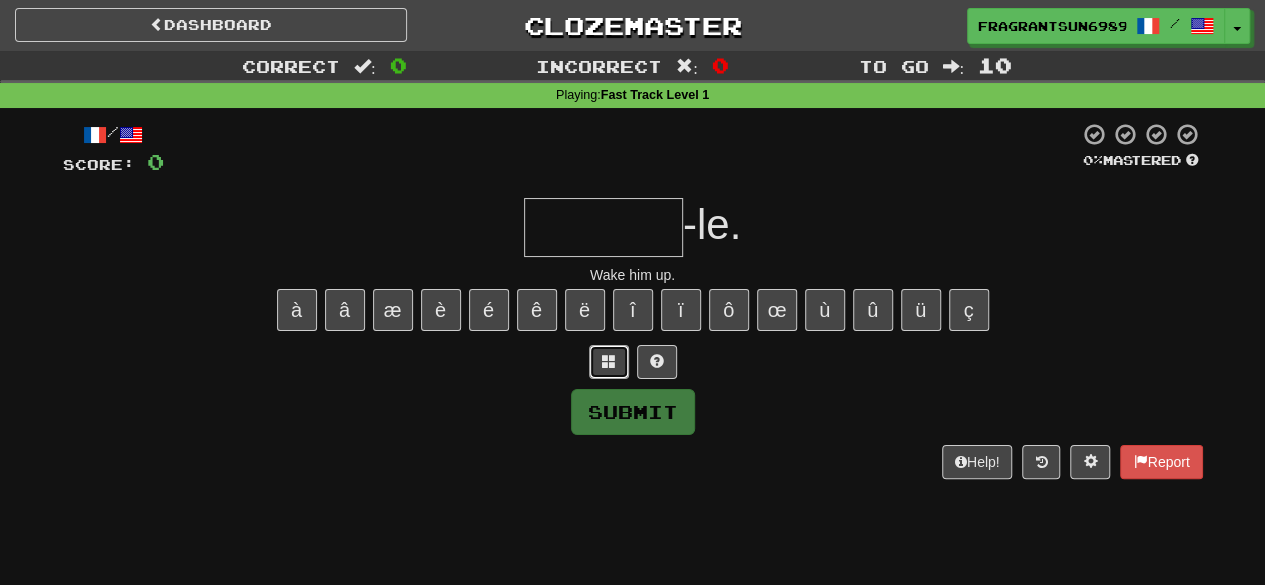 click at bounding box center [609, 361] 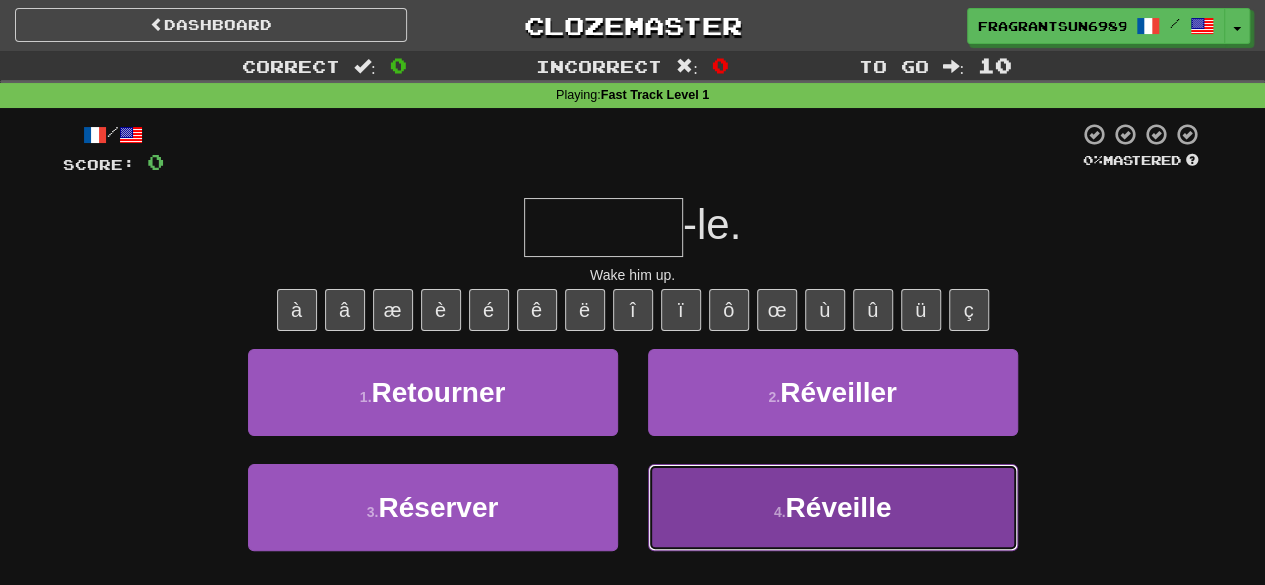 click on "Réveille" at bounding box center (838, 507) 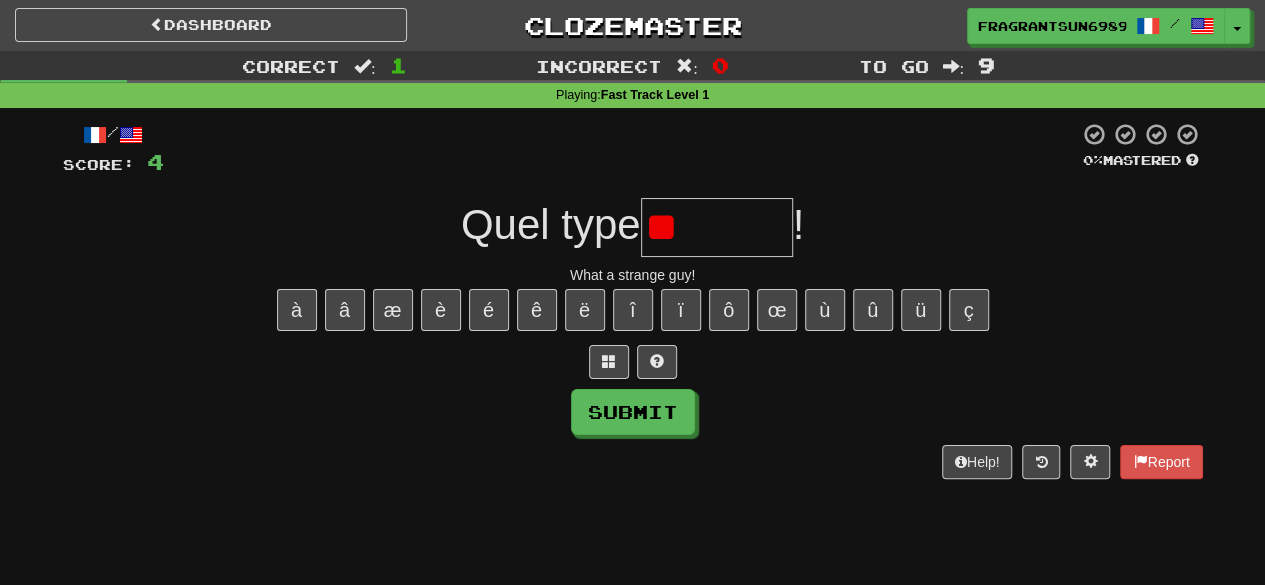type on "*" 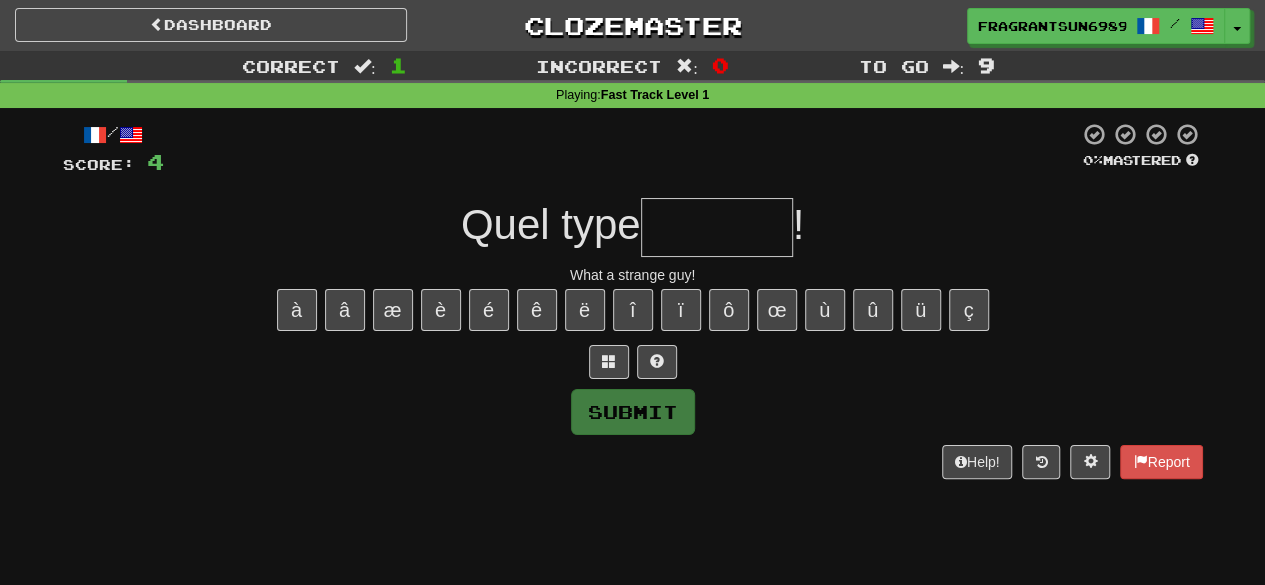 type on "*" 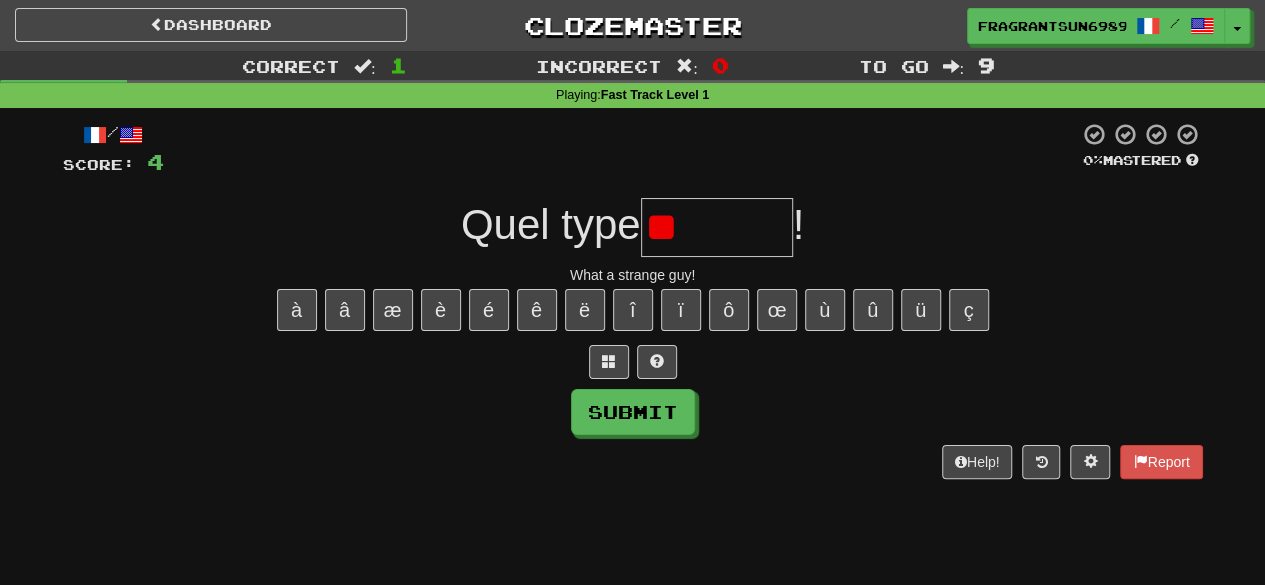type on "*" 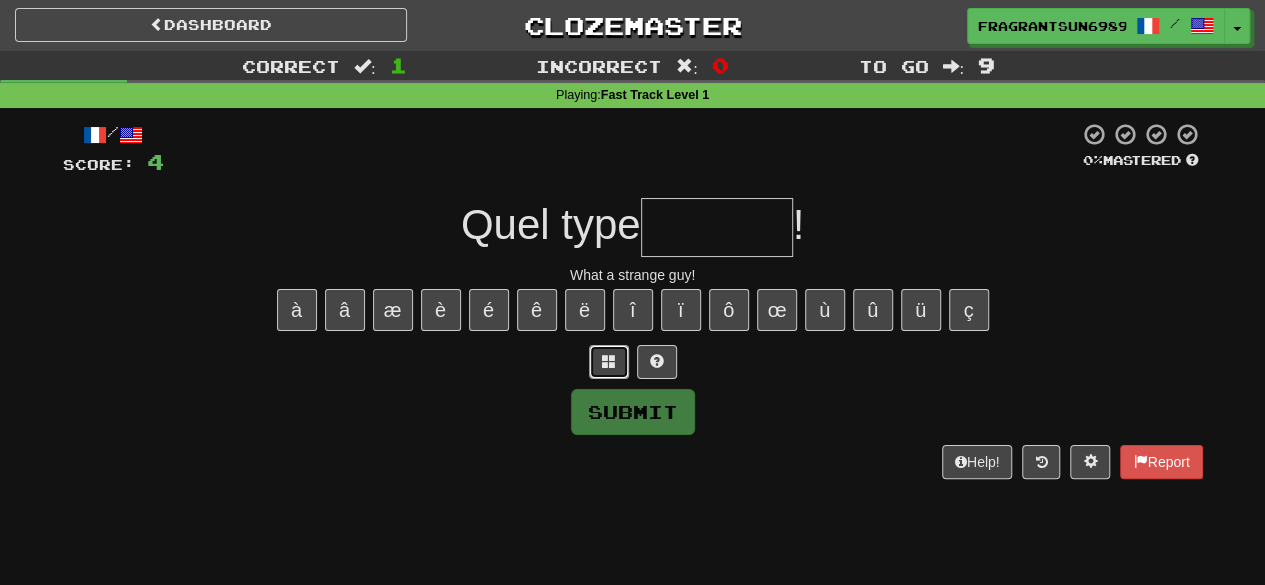 click at bounding box center [609, 361] 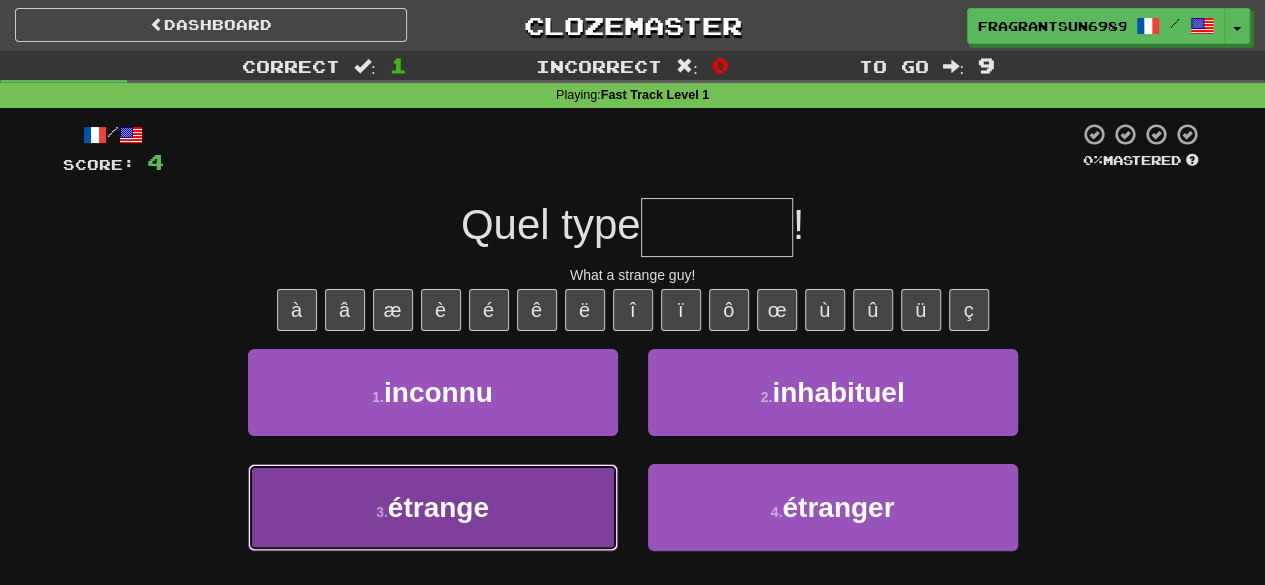 click on "3 .  étrange" at bounding box center (433, 507) 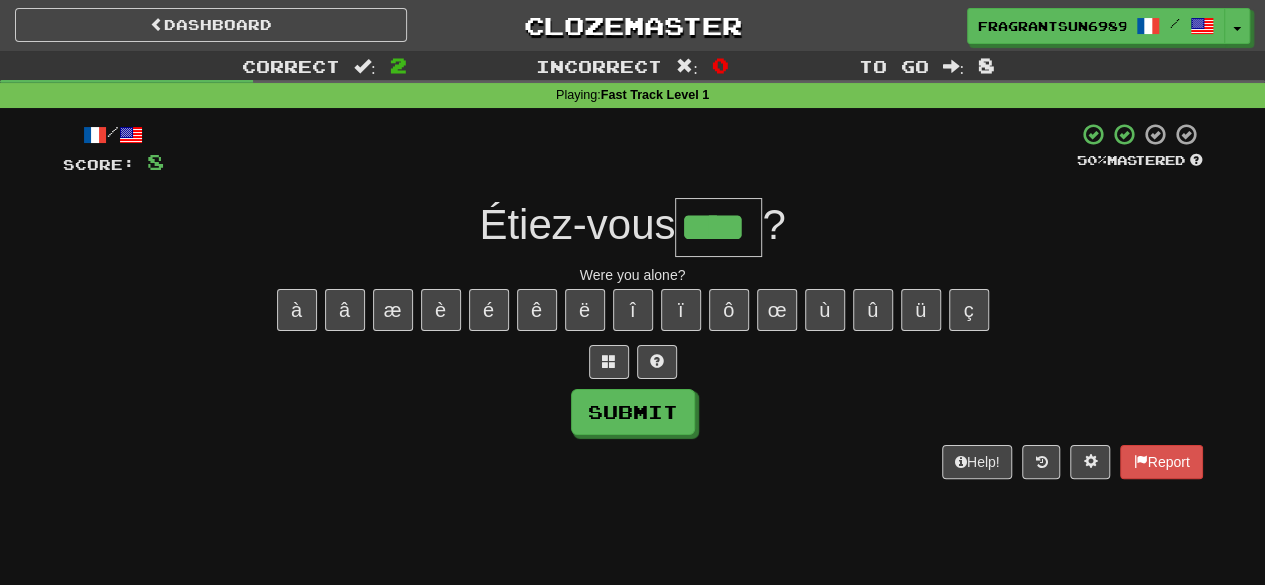 type on "****" 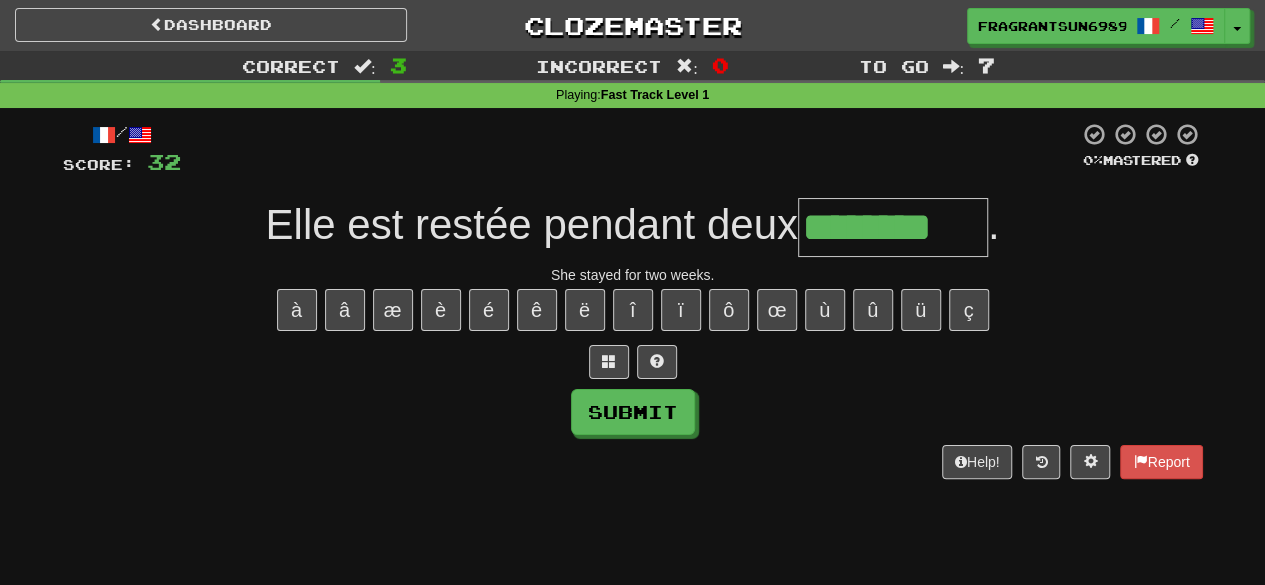 type on "********" 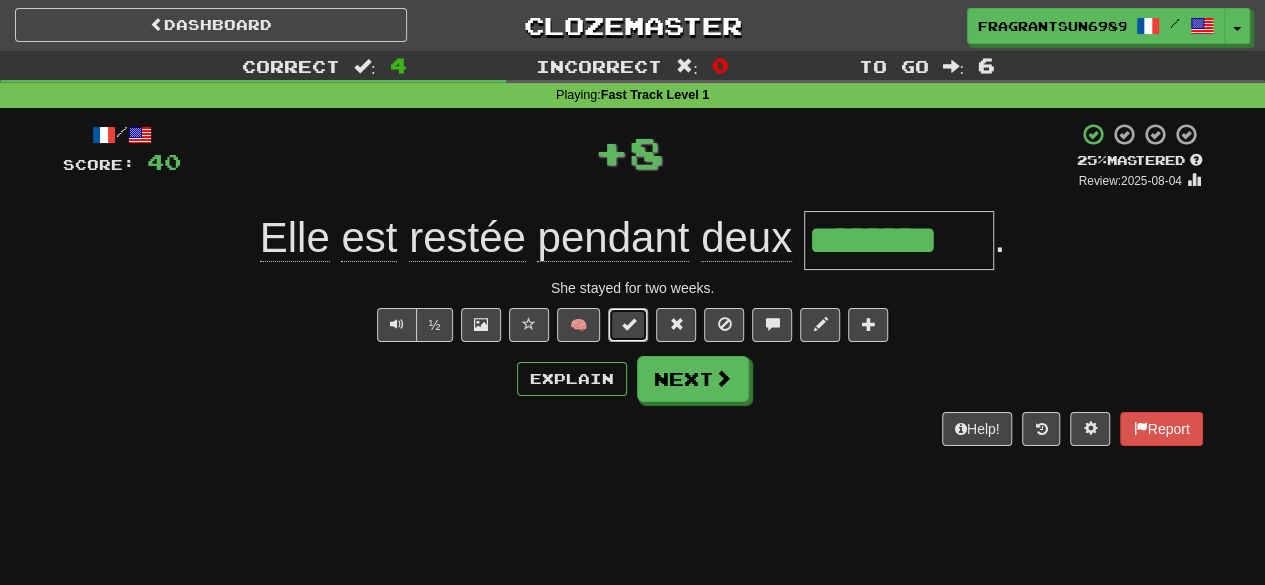 click at bounding box center (628, 324) 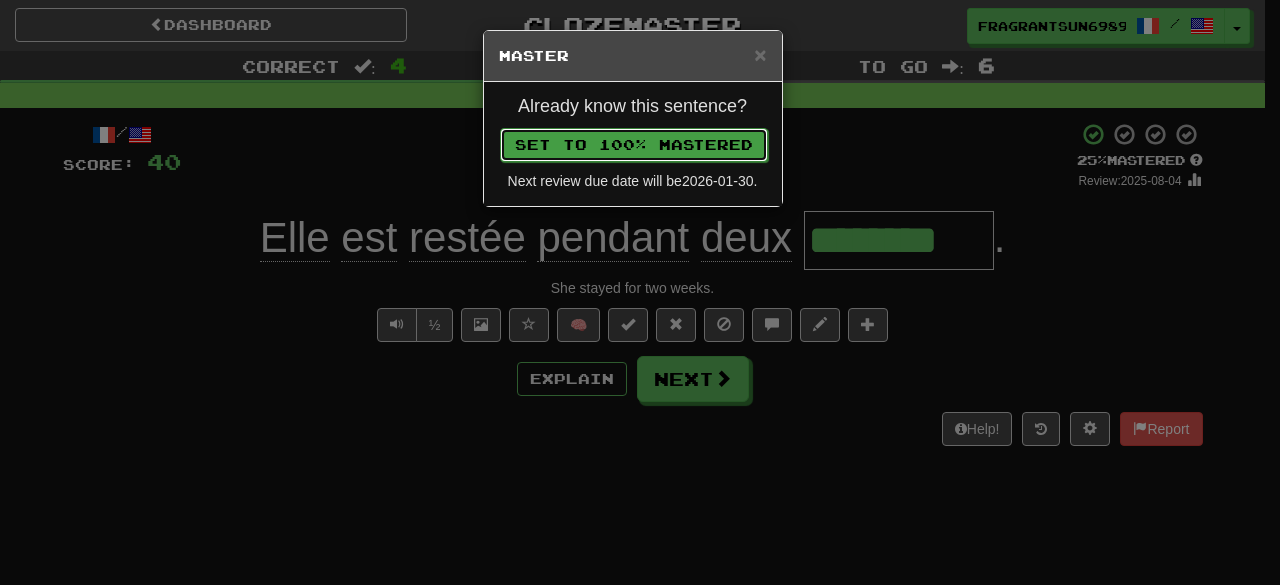 click on "Set to 100% Mastered" at bounding box center [634, 145] 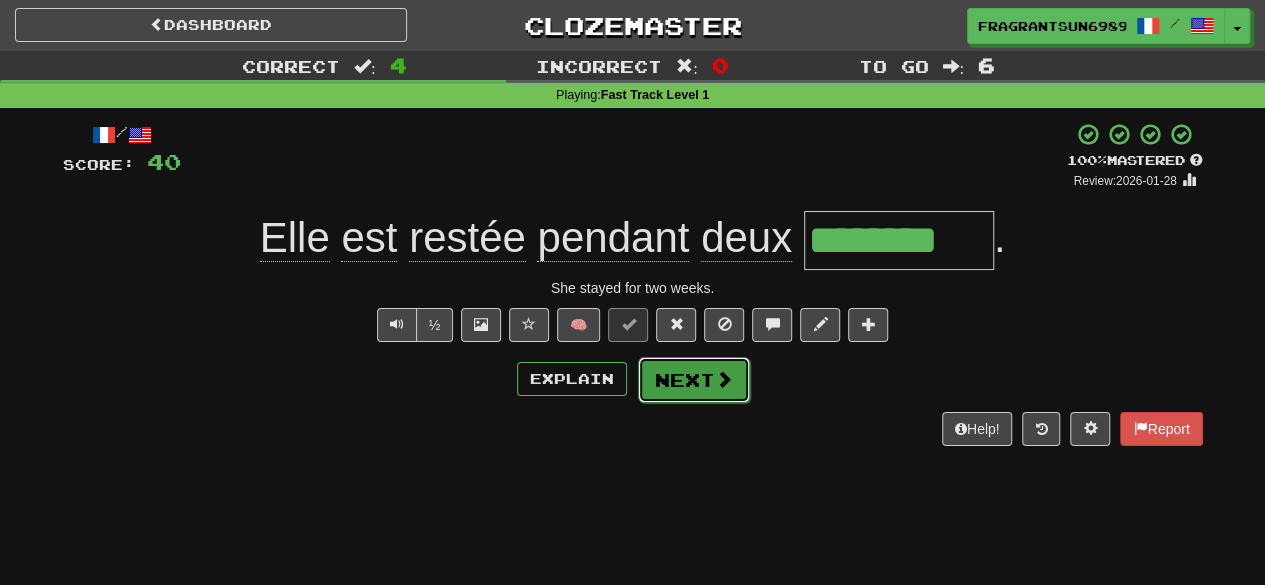 click on "Next" at bounding box center [694, 380] 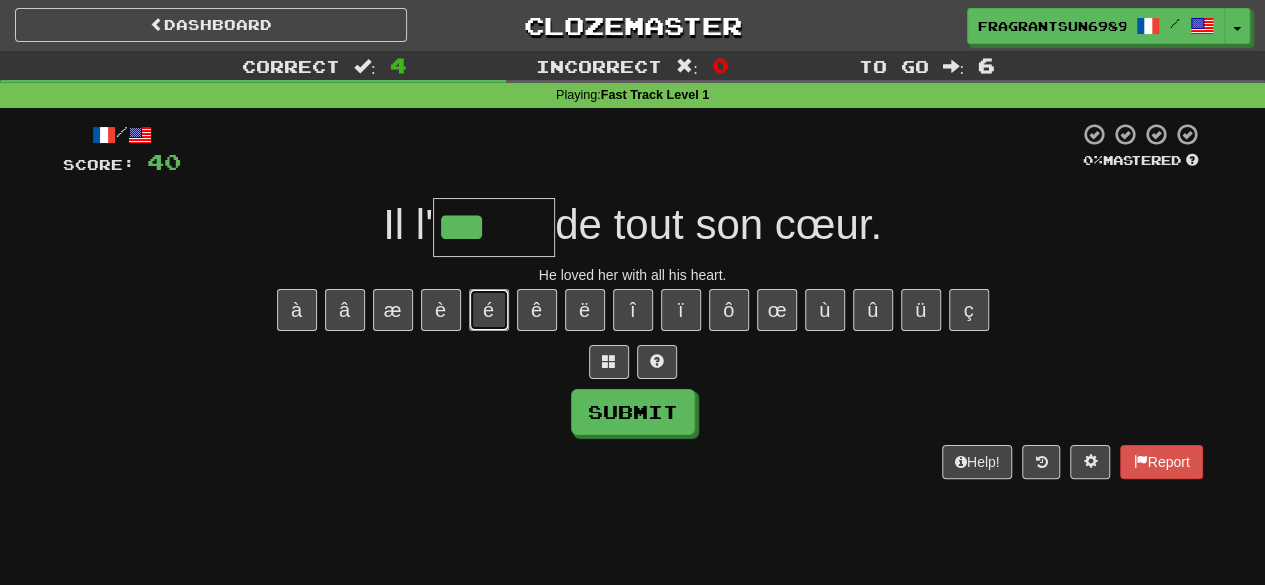 click on "é" at bounding box center [489, 310] 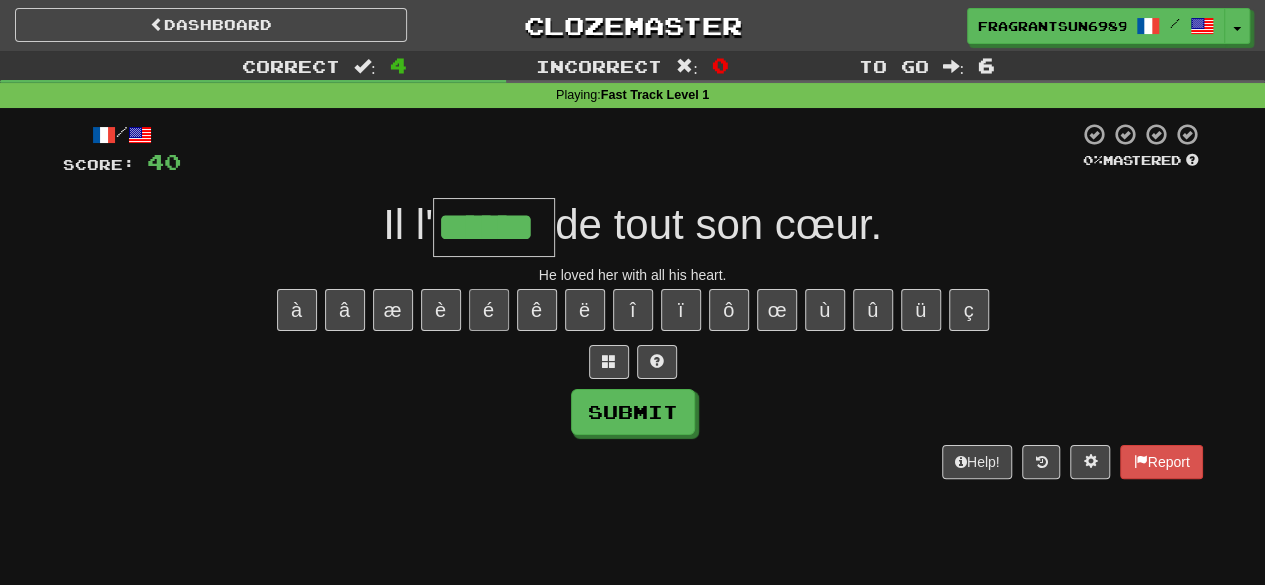 type on "******" 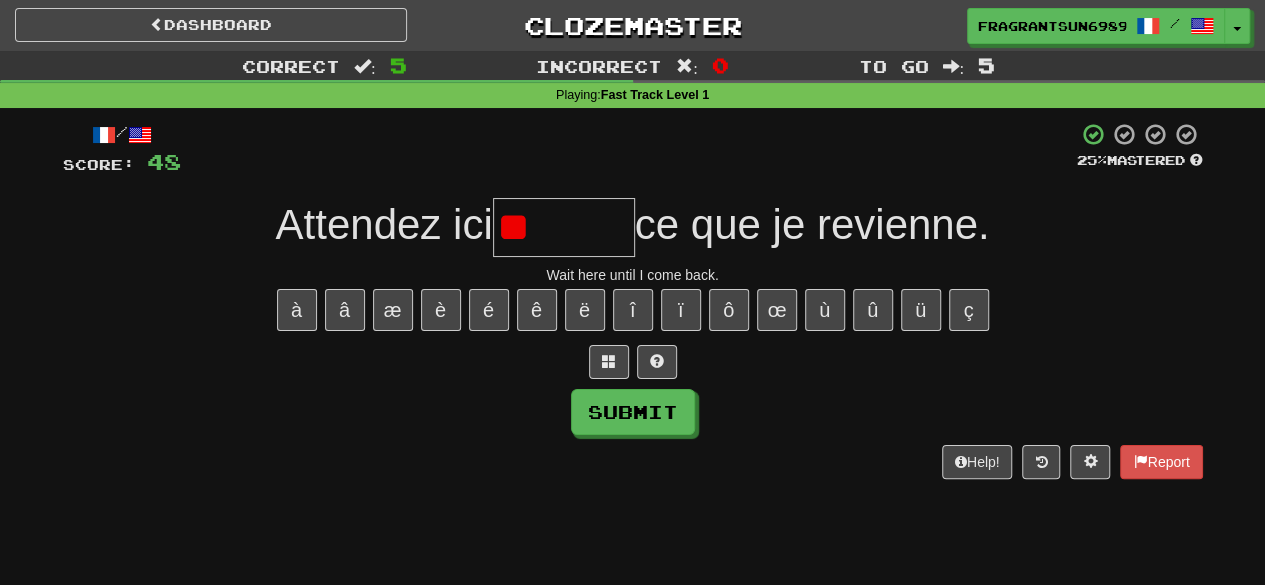type on "*" 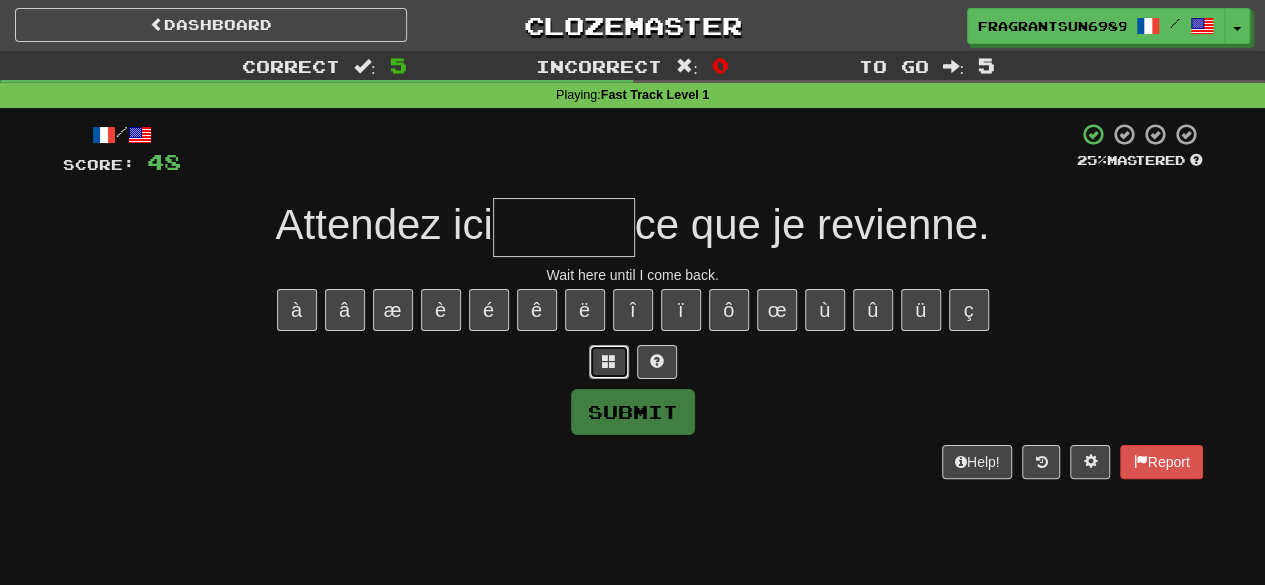 click at bounding box center (609, 362) 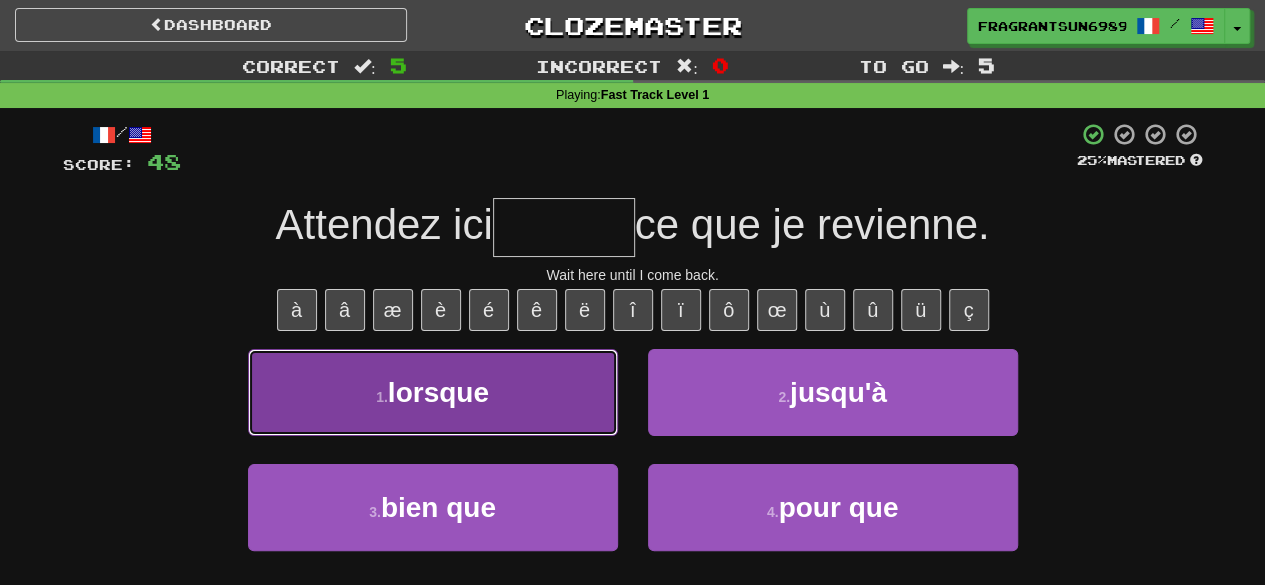 click on "1 .  lorsque" at bounding box center [433, 392] 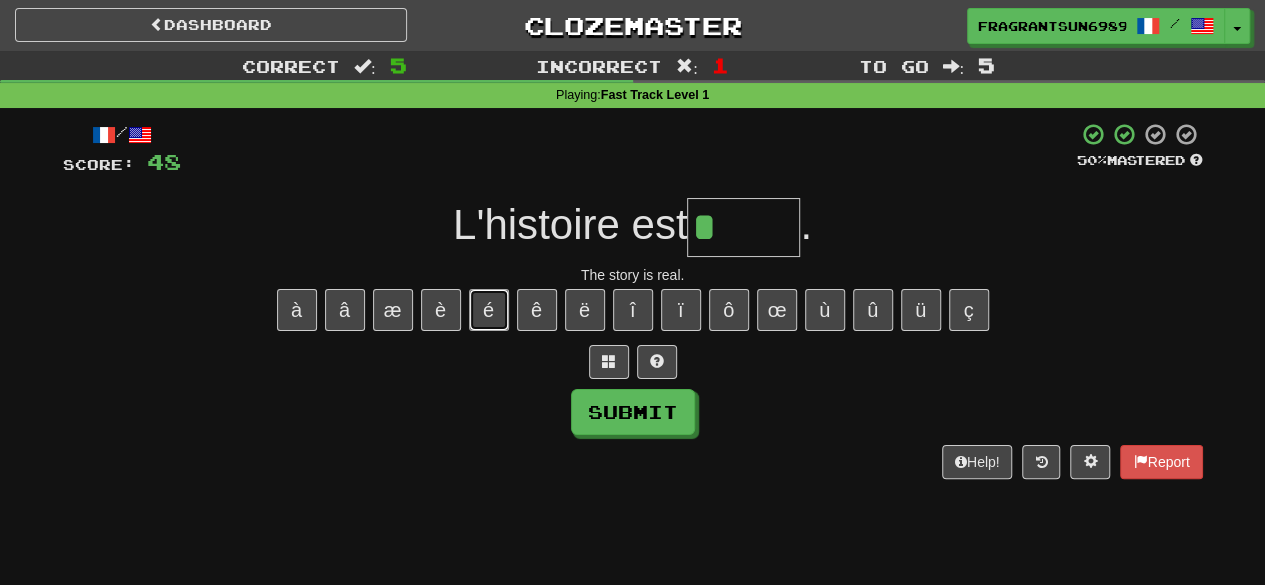 click on "é" at bounding box center [489, 310] 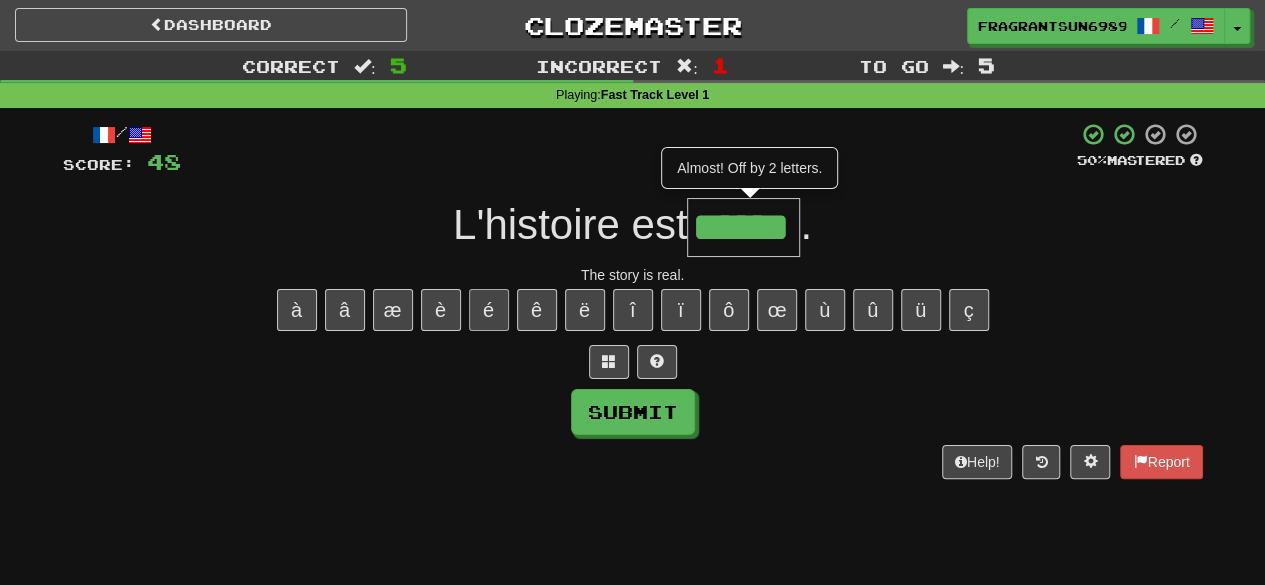 type on "******" 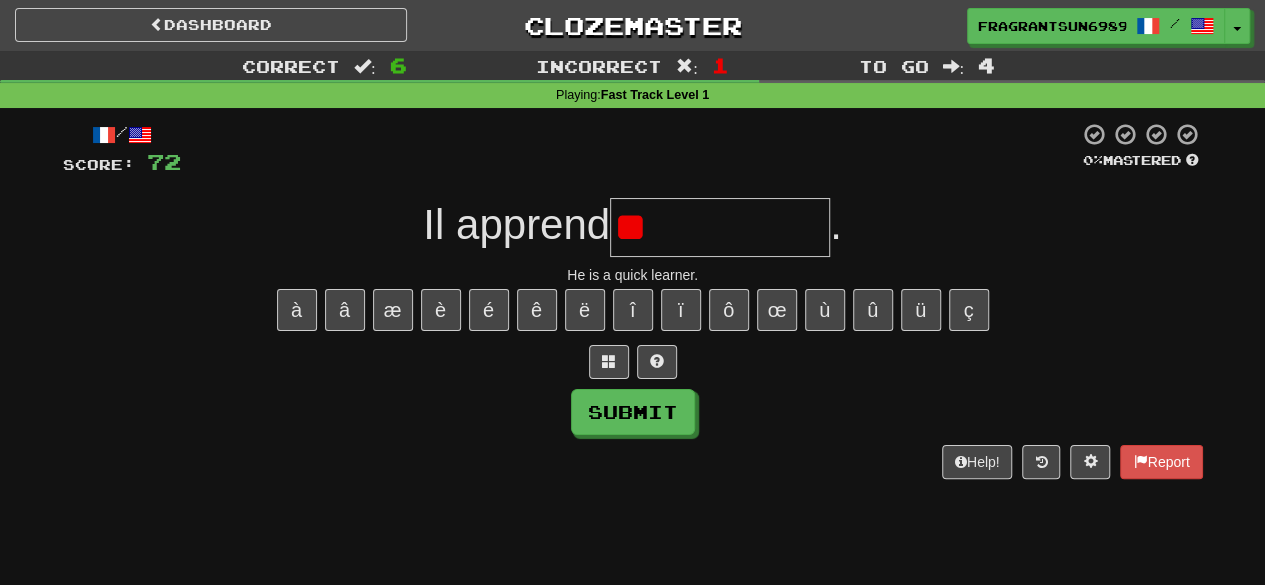 type on "*" 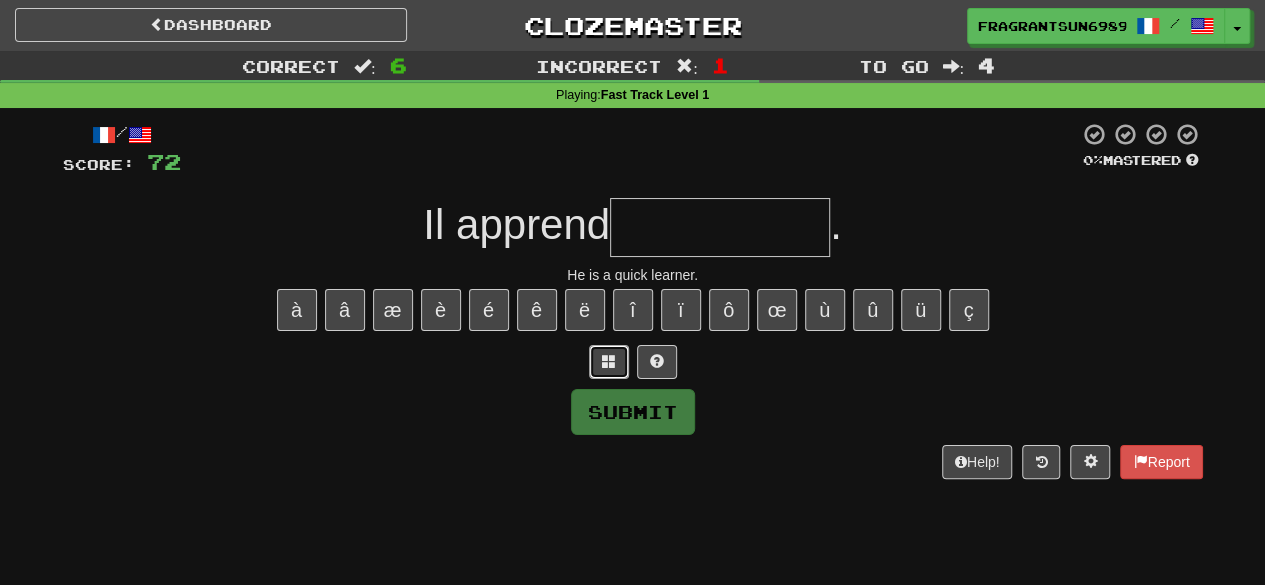 click at bounding box center [609, 361] 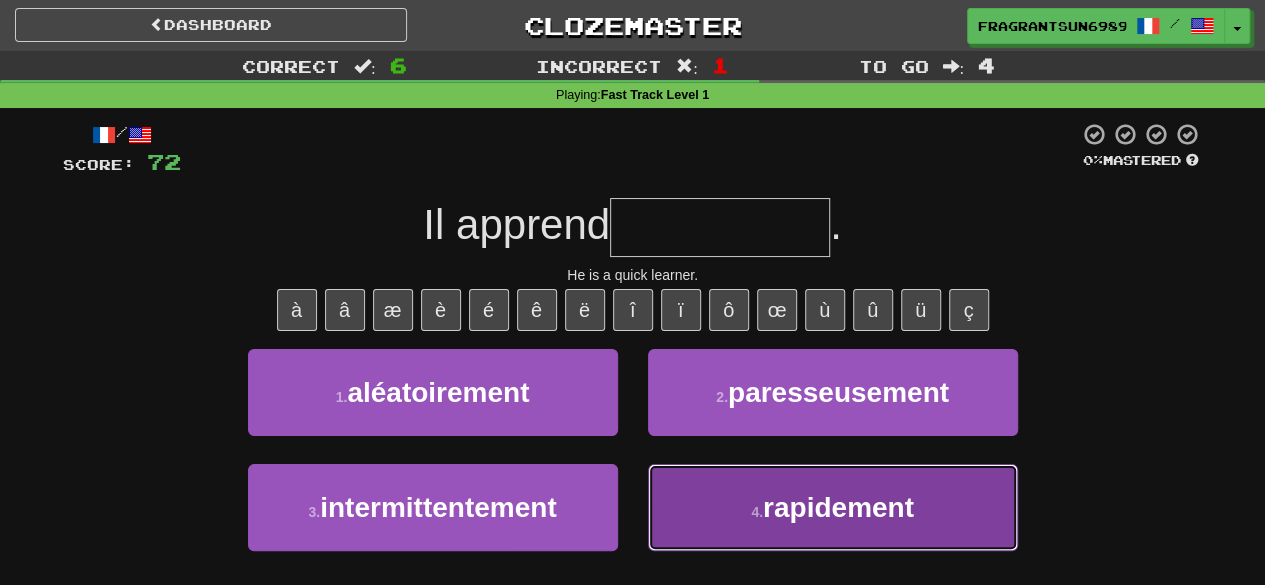 click on "rapidement" at bounding box center (838, 507) 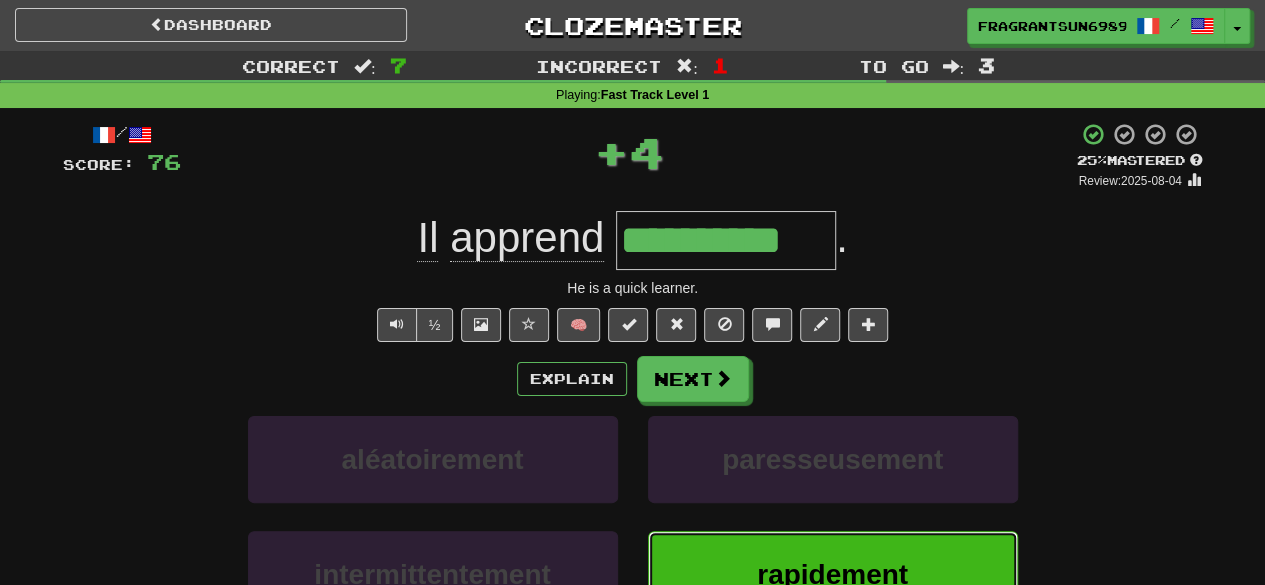 type 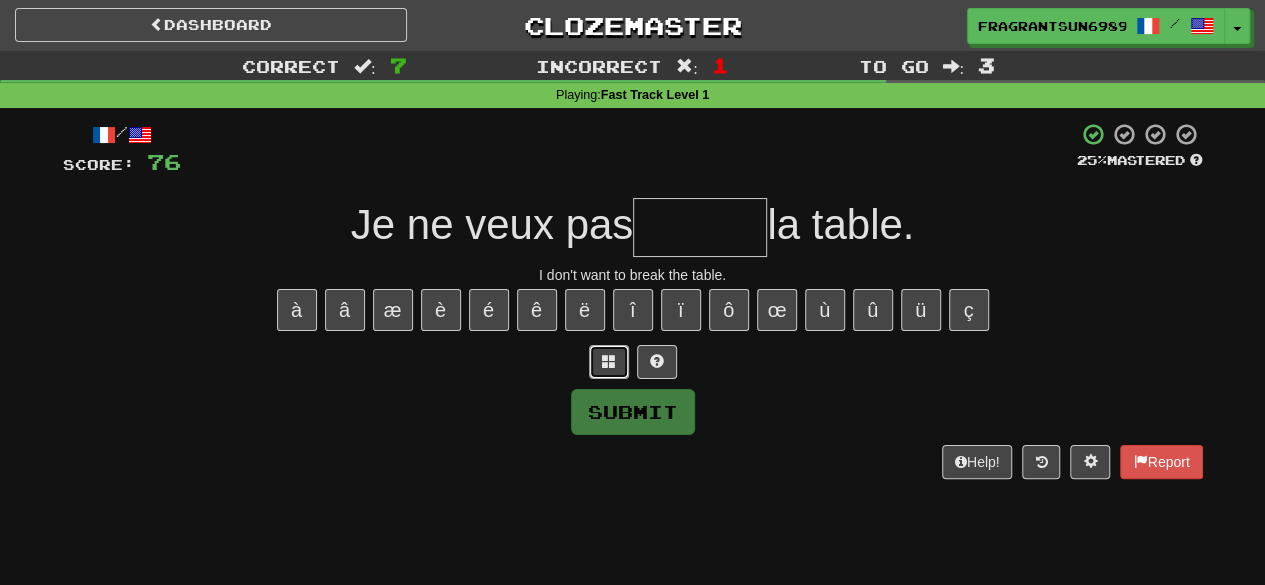 click at bounding box center [609, 361] 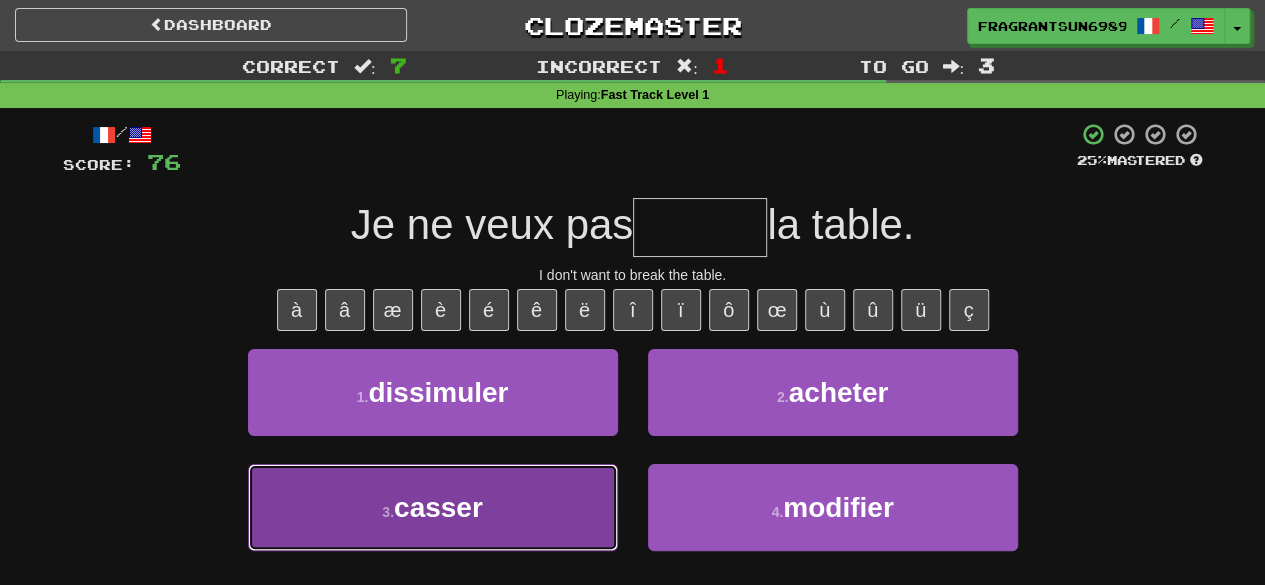 click on "3 .  casser" at bounding box center (433, 507) 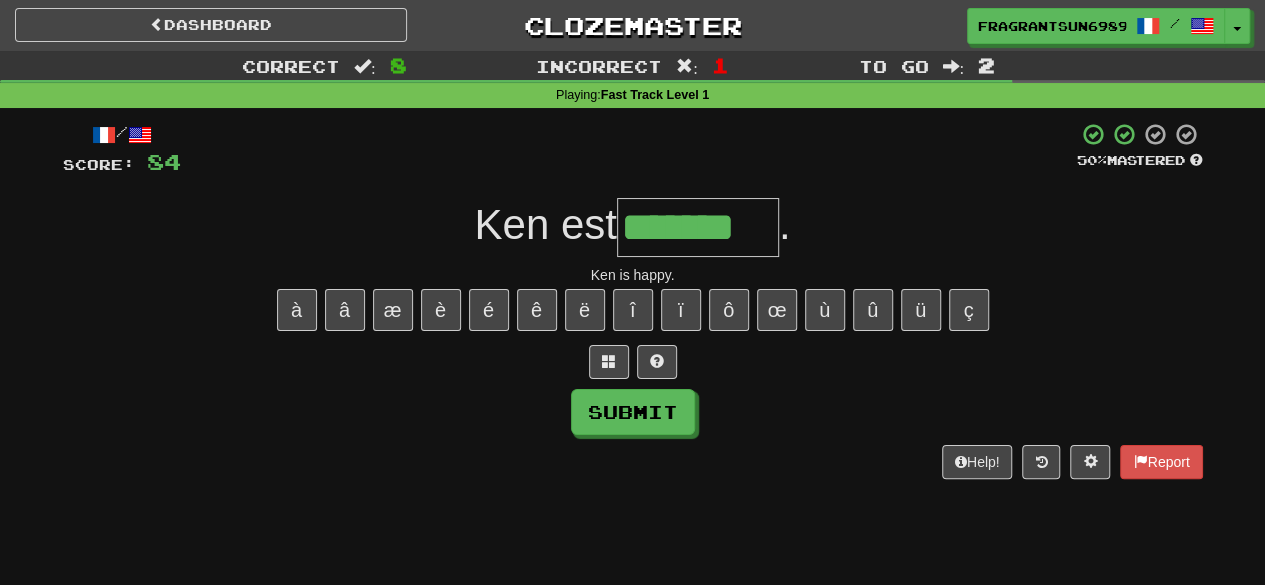 type on "*******" 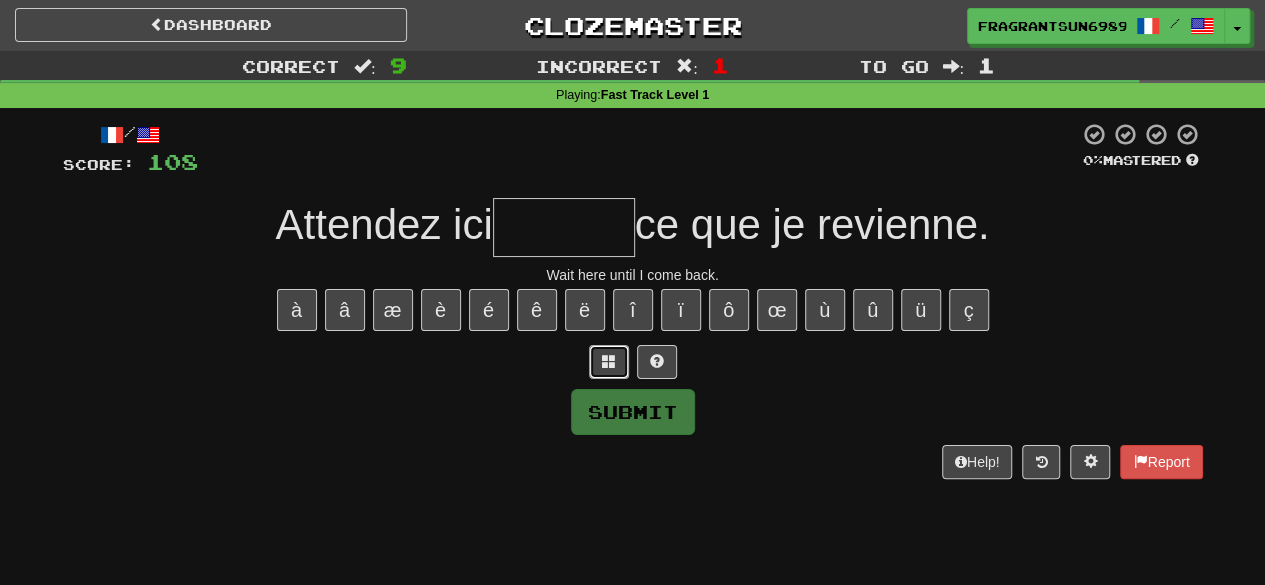 click at bounding box center (609, 362) 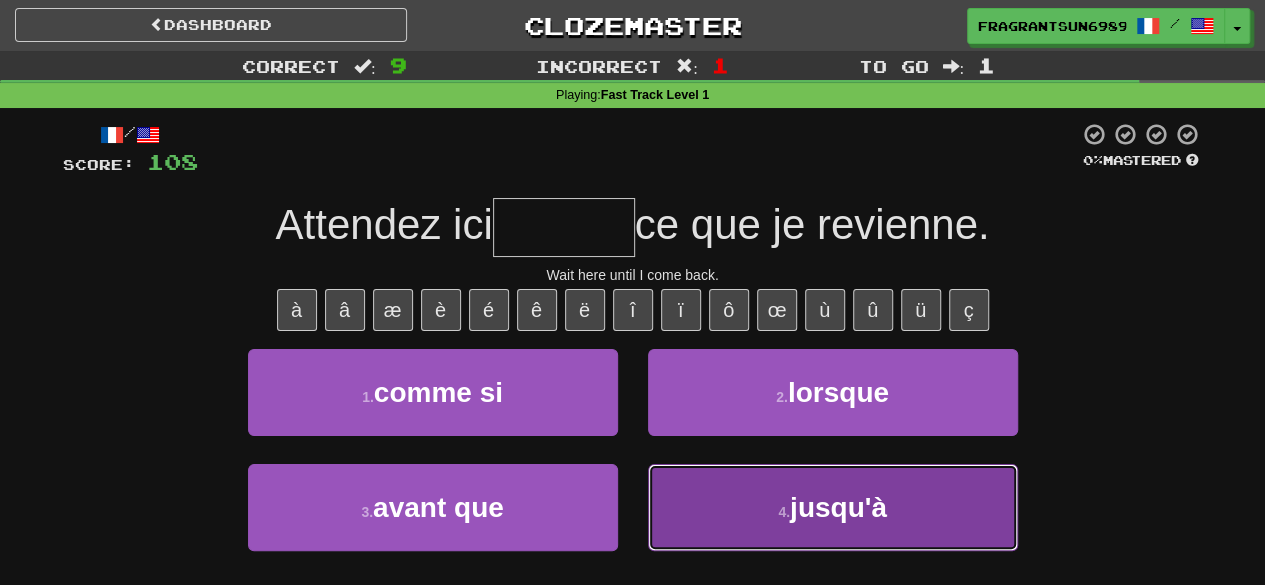 click on "4 .  jusqu'à" at bounding box center [833, 507] 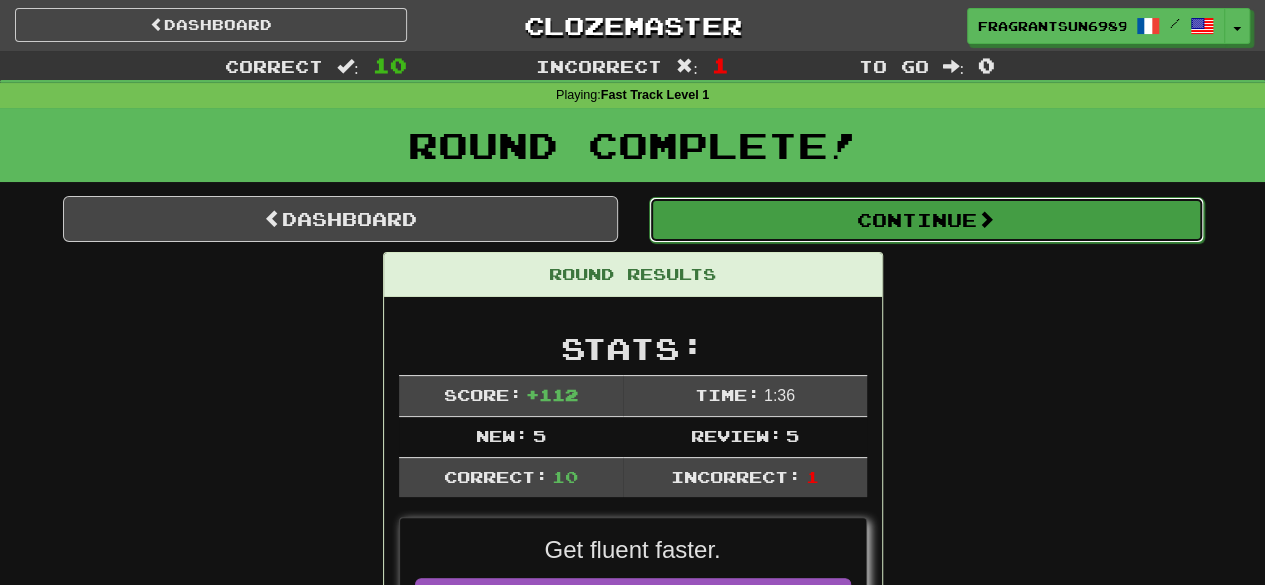 click on "Continue" at bounding box center [926, 220] 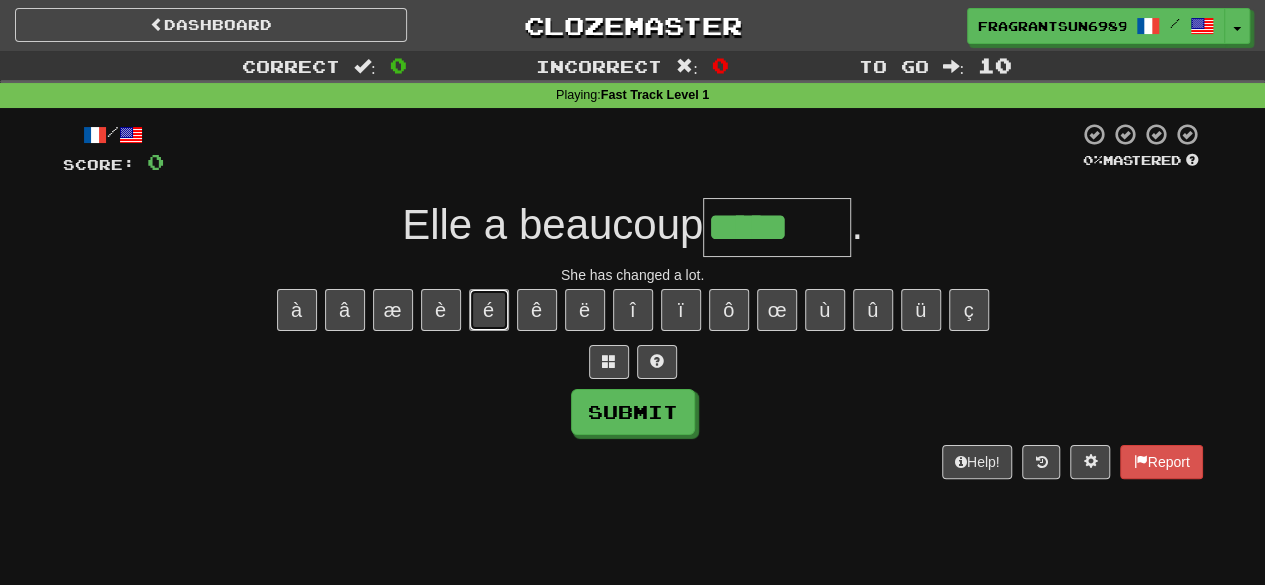 click on "é" at bounding box center (489, 310) 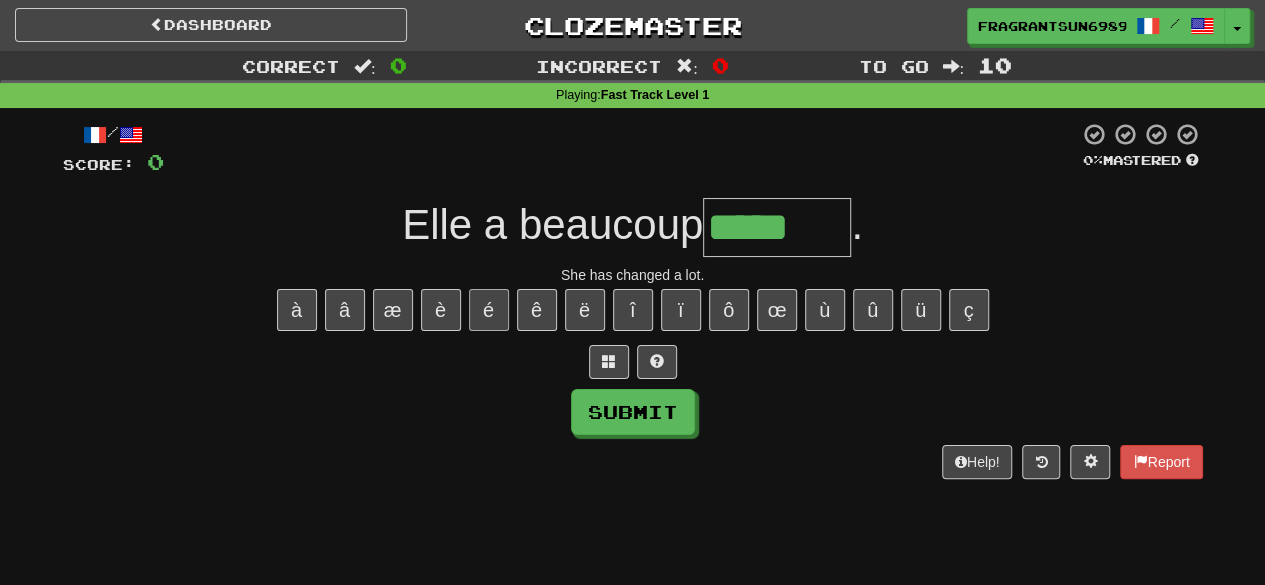 type on "******" 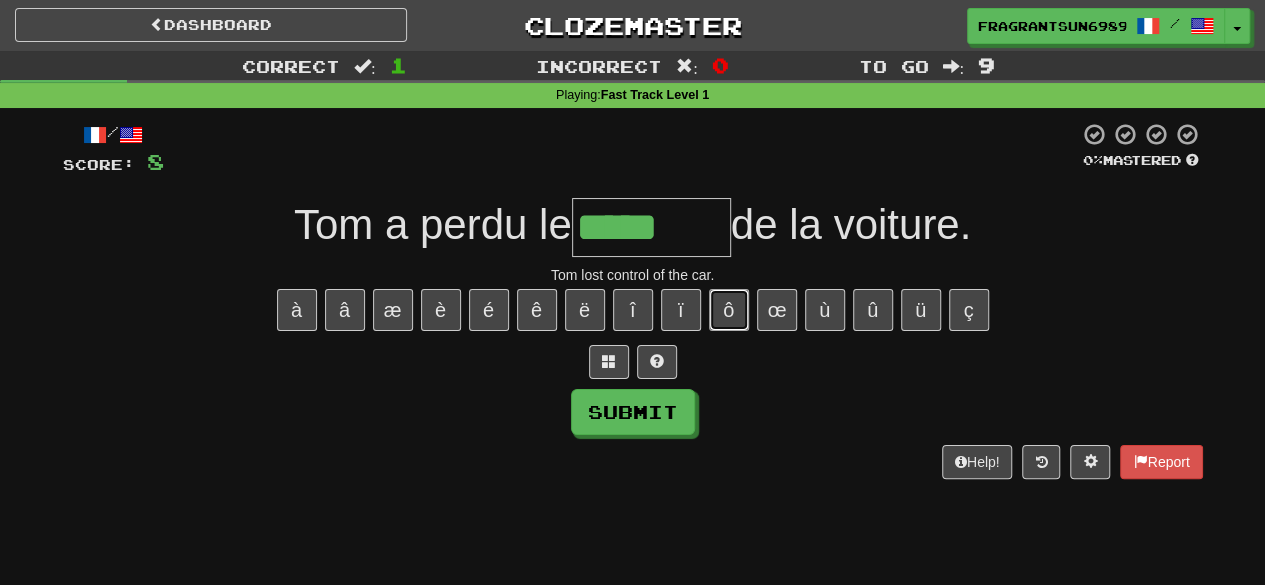 click on "ô" at bounding box center [729, 310] 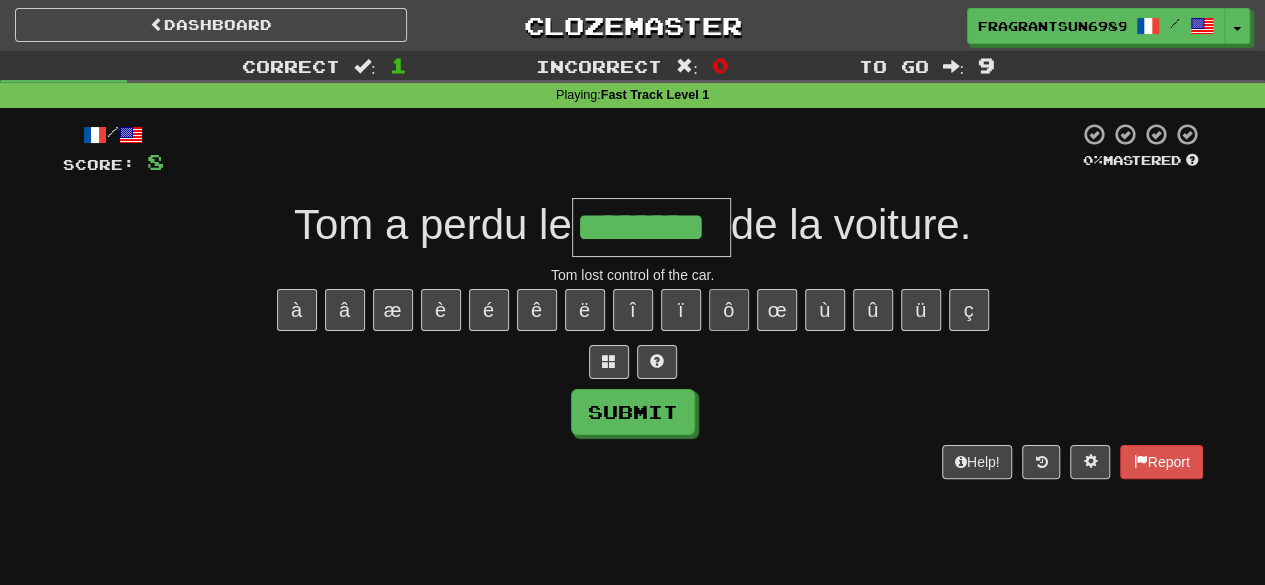 type on "********" 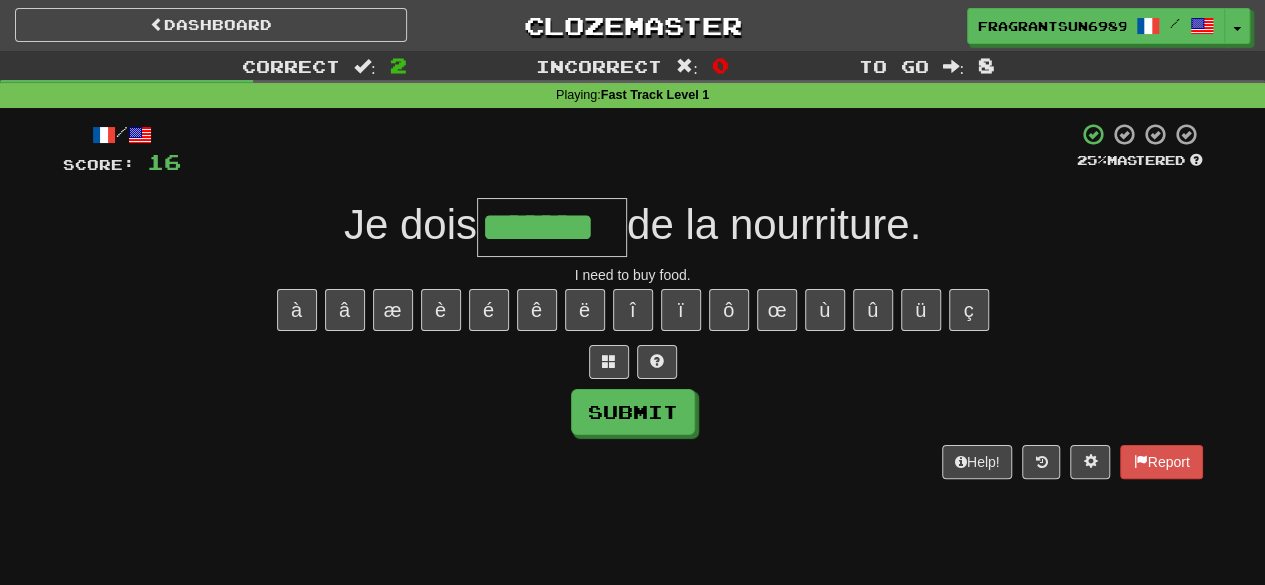type on "*******" 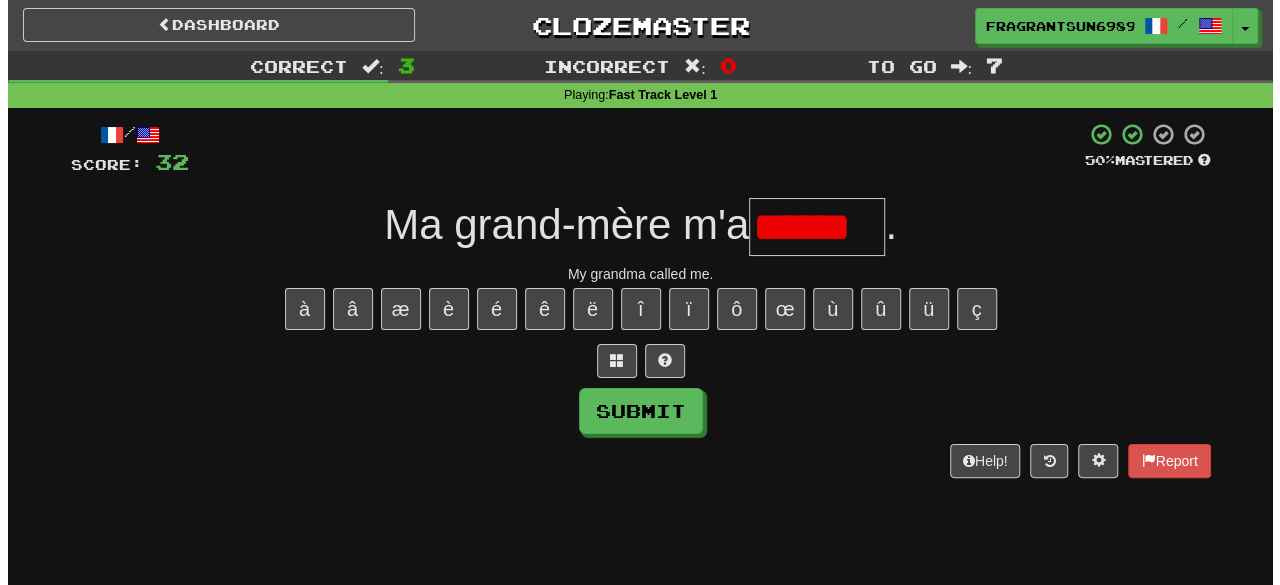 scroll, scrollTop: 0, scrollLeft: 0, axis: both 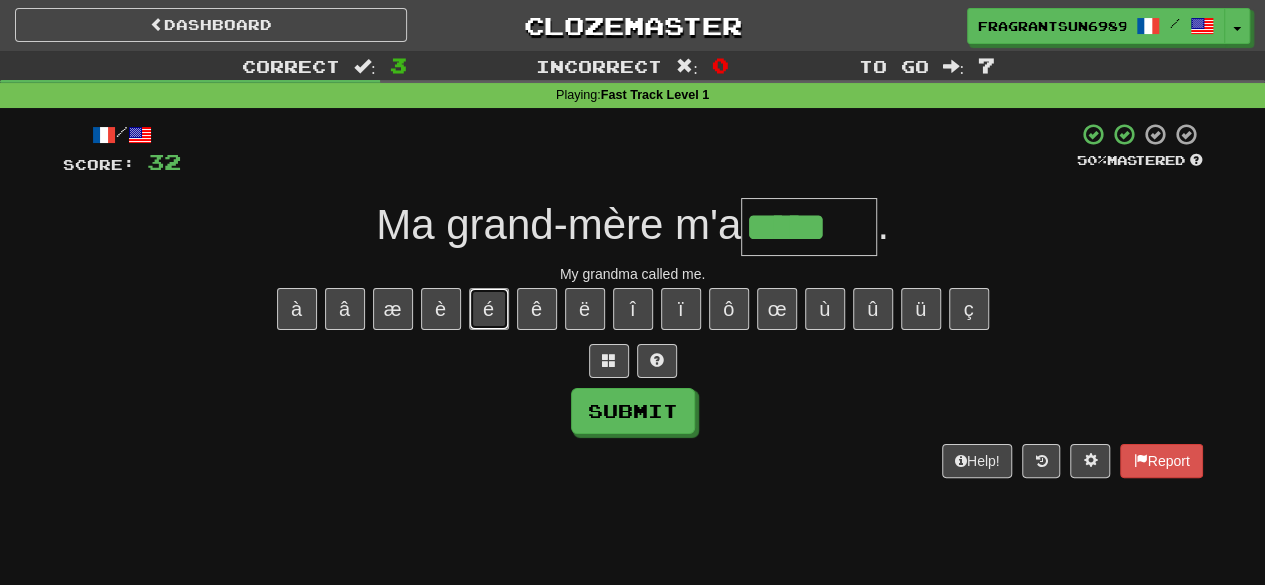 click on "é" at bounding box center (489, 309) 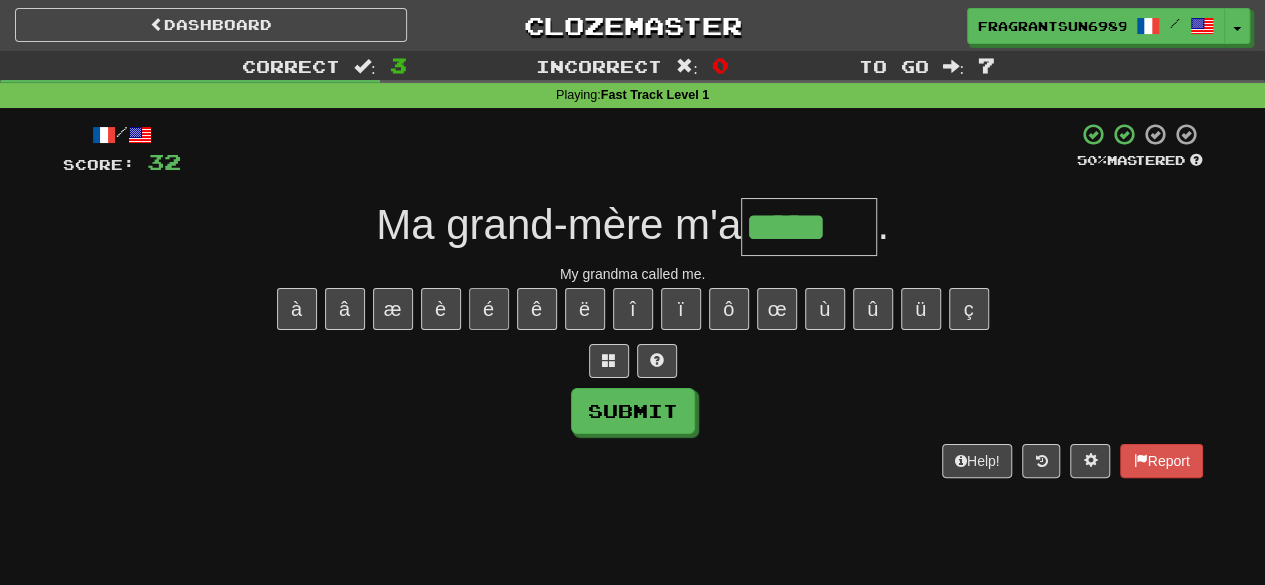type on "******" 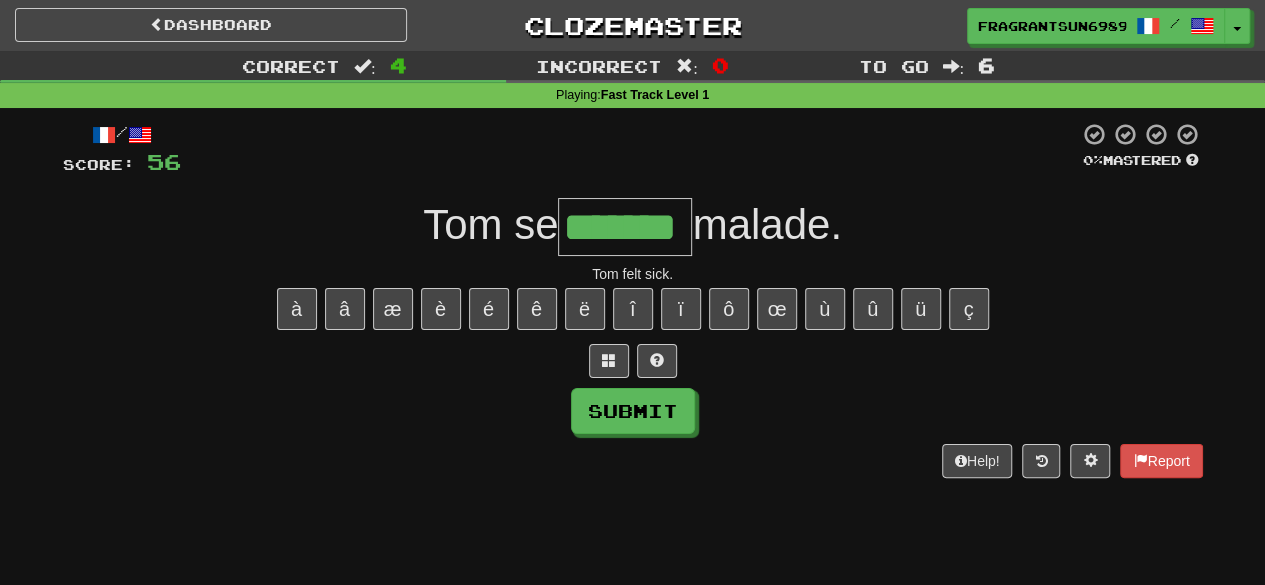type on "*******" 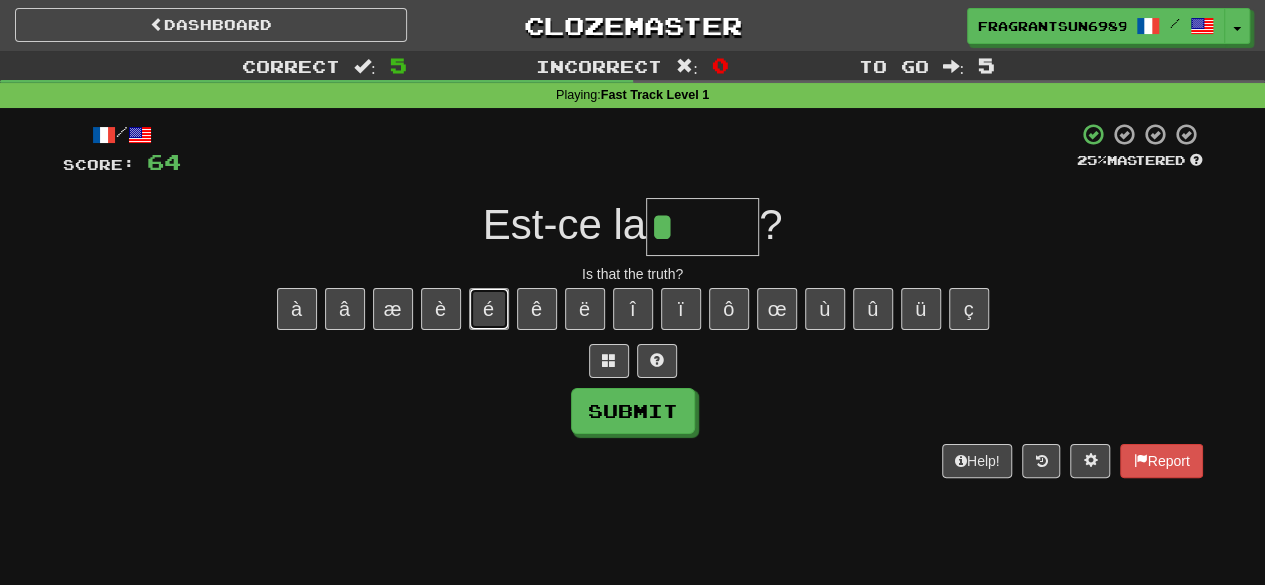 click on "é" at bounding box center [489, 309] 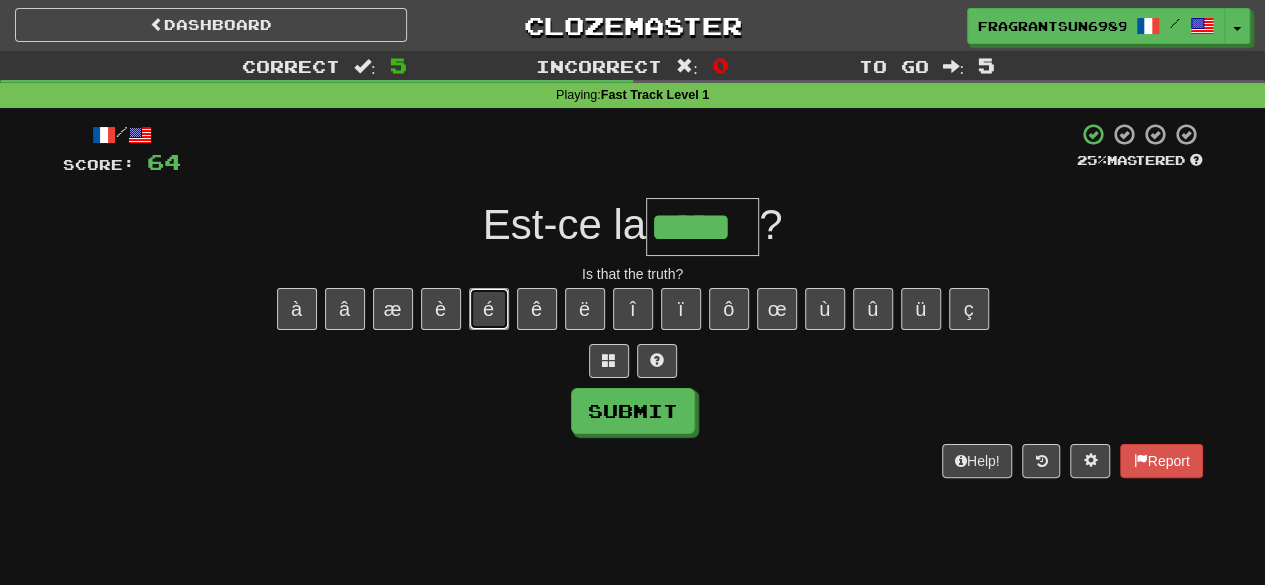 click on "é" at bounding box center [489, 309] 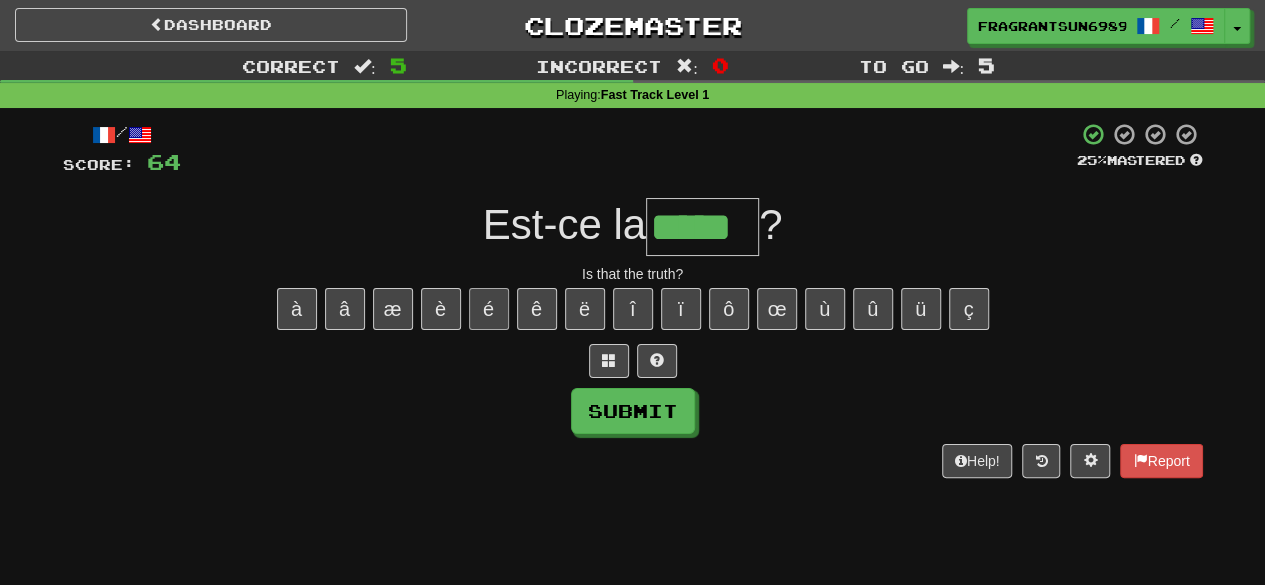 type on "******" 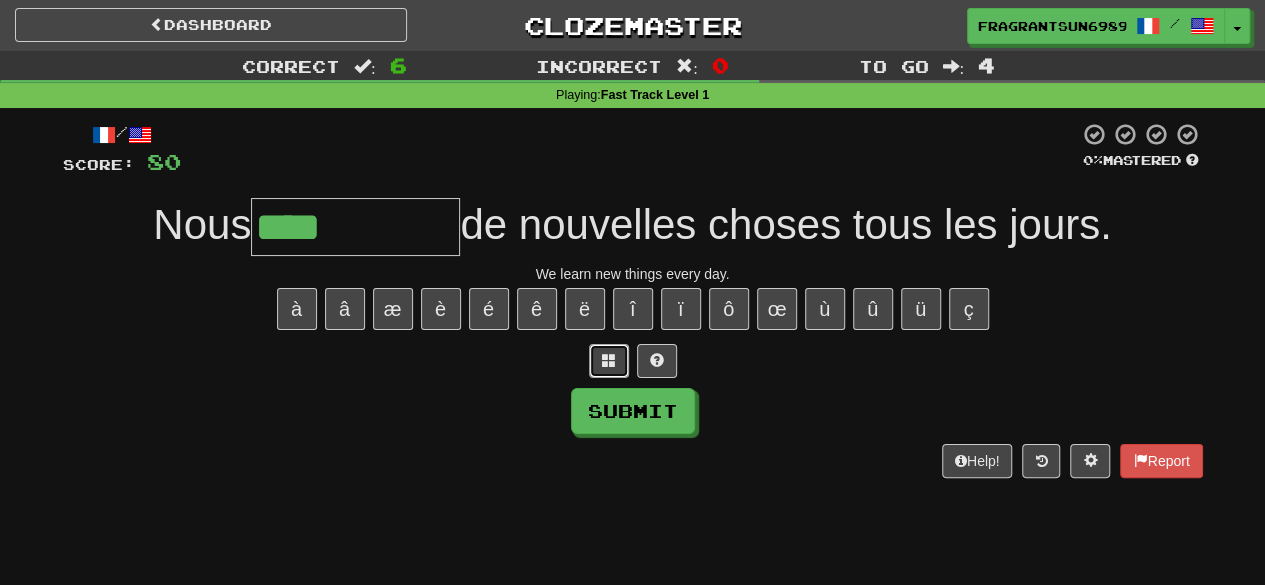 click at bounding box center (609, 361) 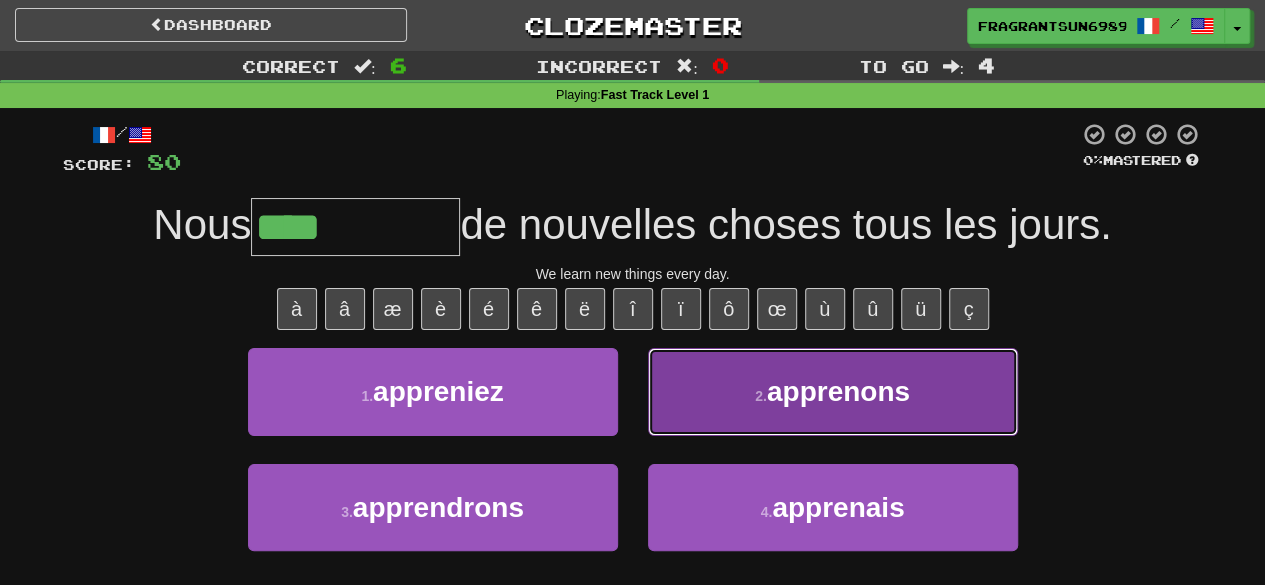click on "2 .  apprenons" at bounding box center (833, 391) 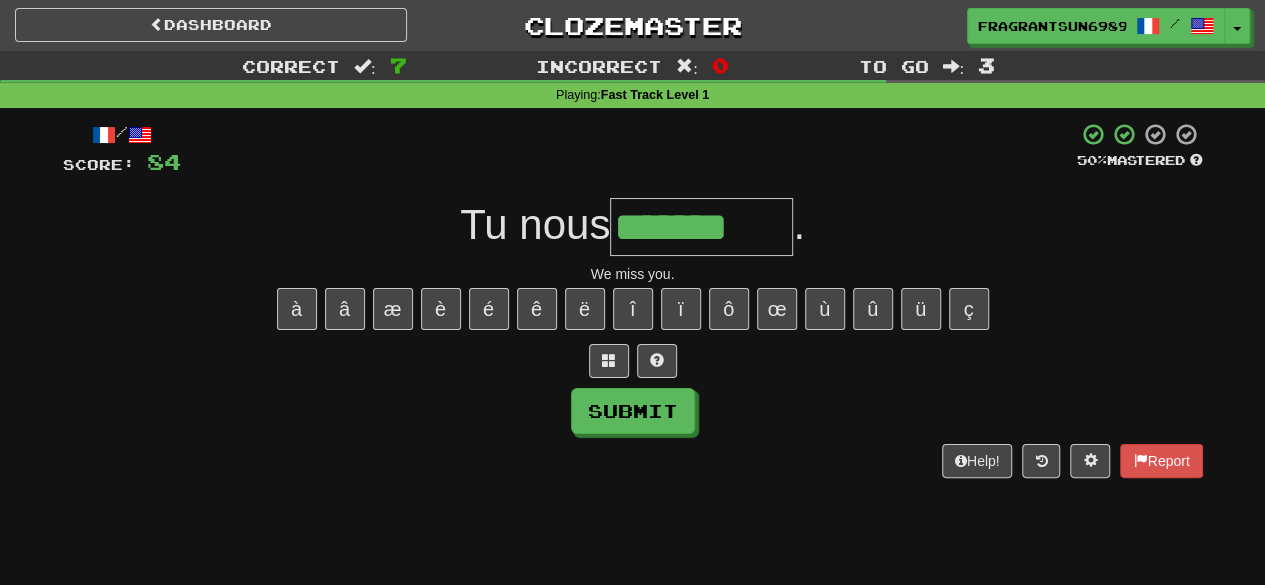 type on "*******" 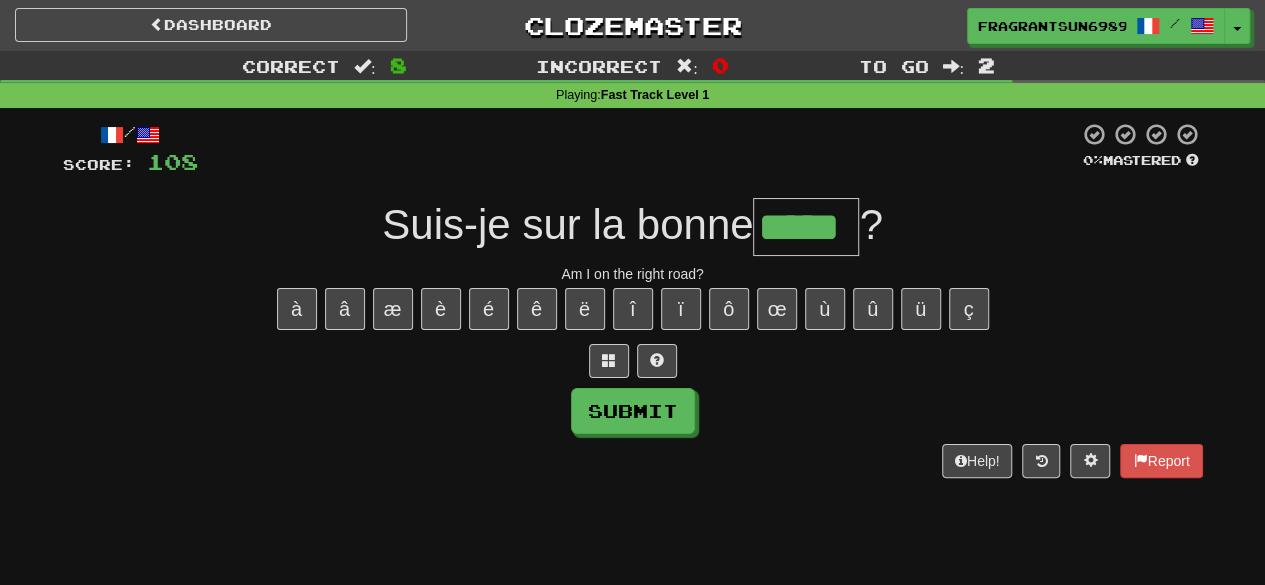 type on "*****" 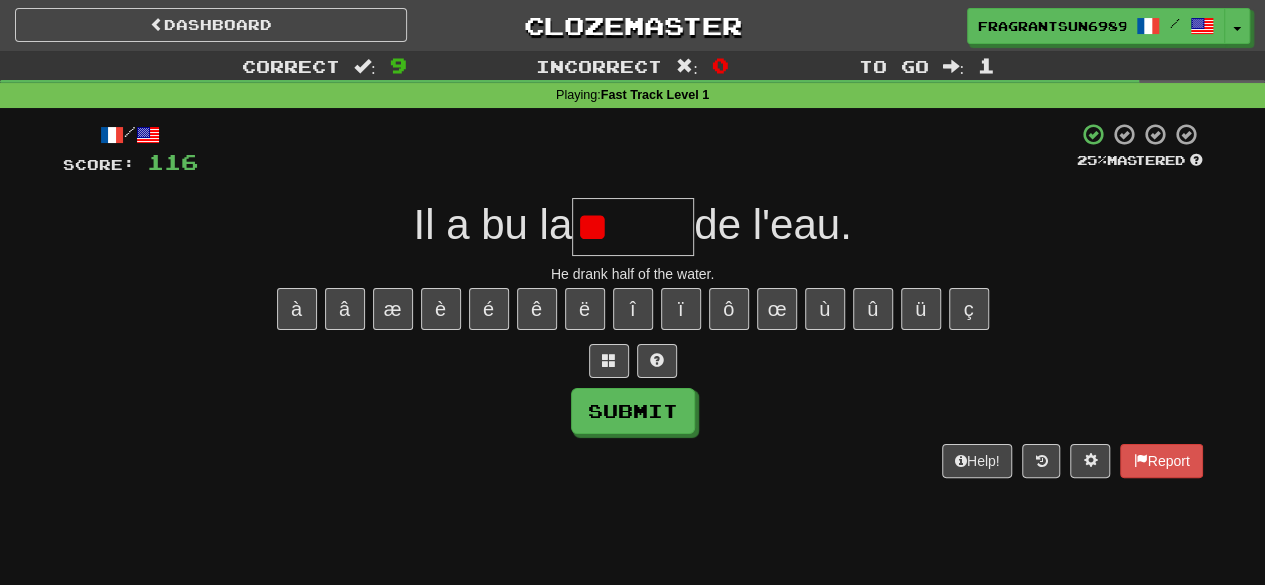 type on "*" 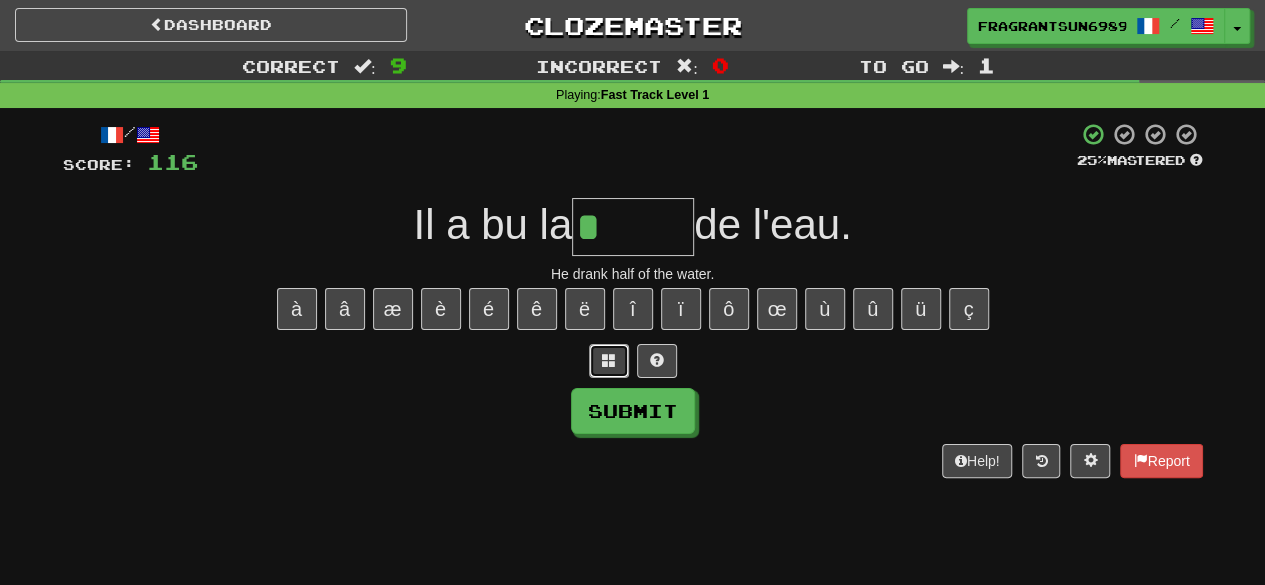 click at bounding box center (609, 361) 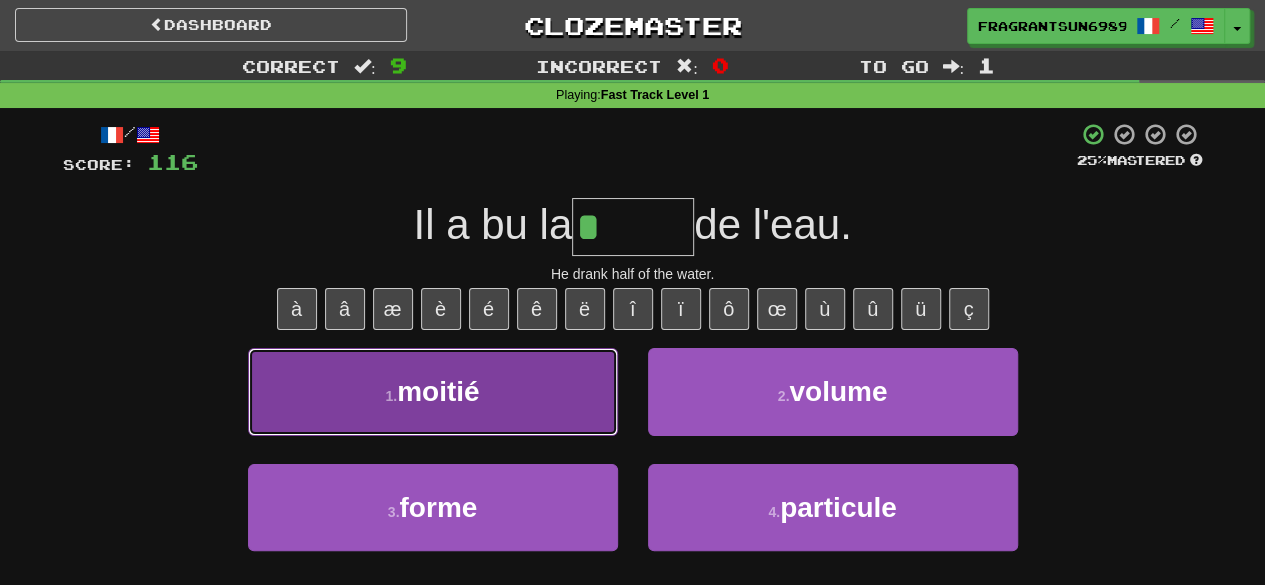 click on "1 .  moitié" at bounding box center [433, 391] 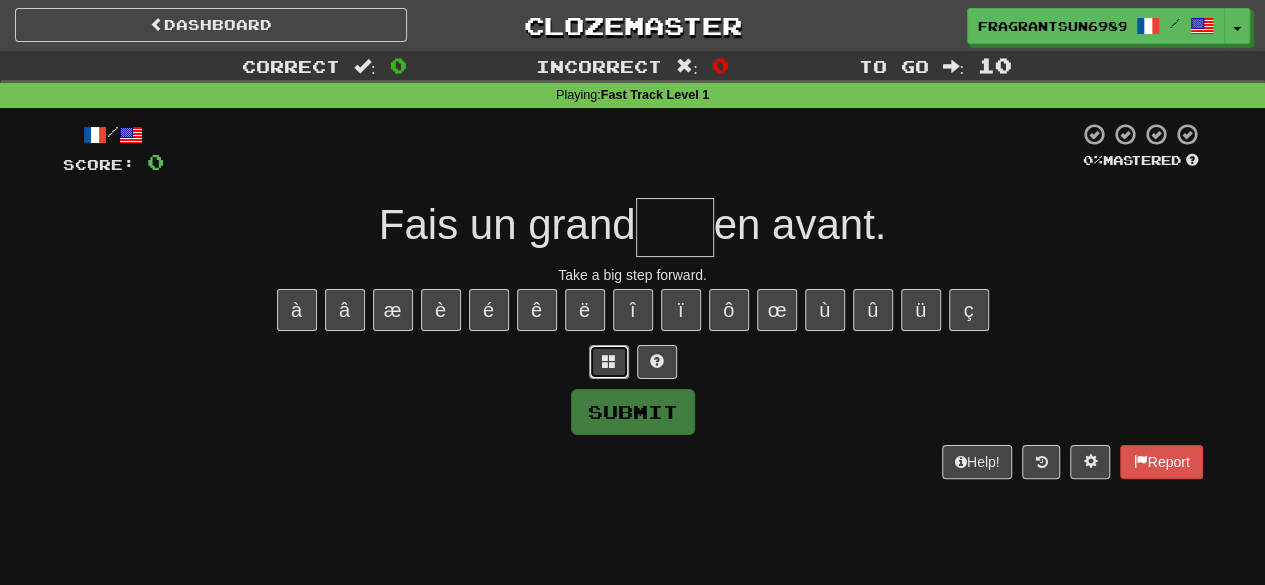 click at bounding box center (609, 362) 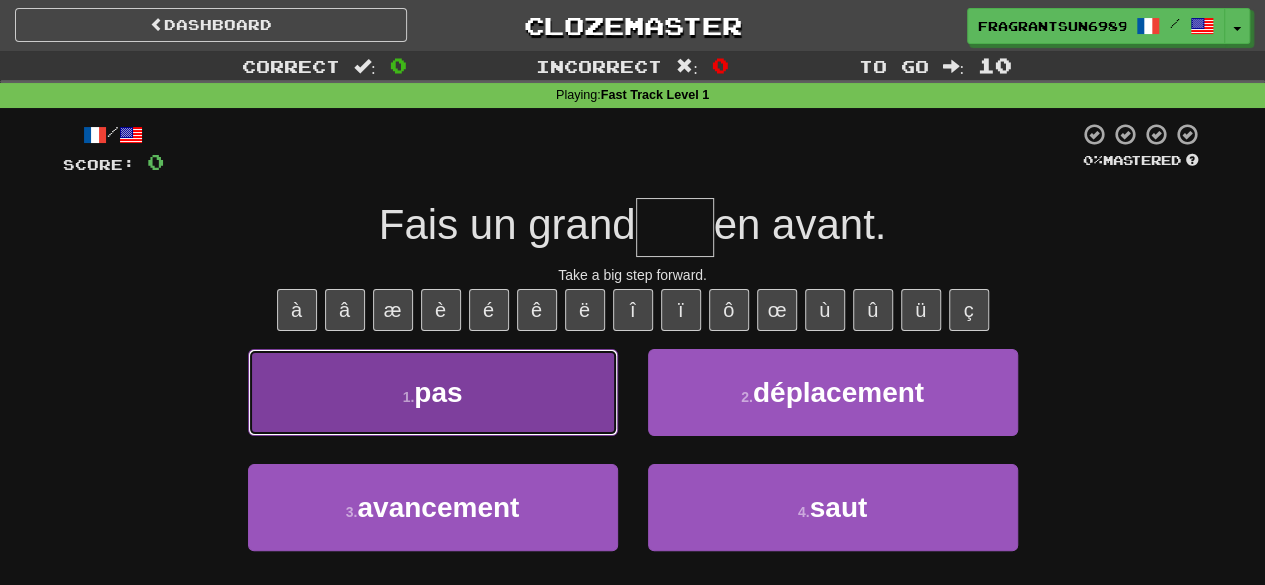 click on "1 .  pas" at bounding box center (433, 392) 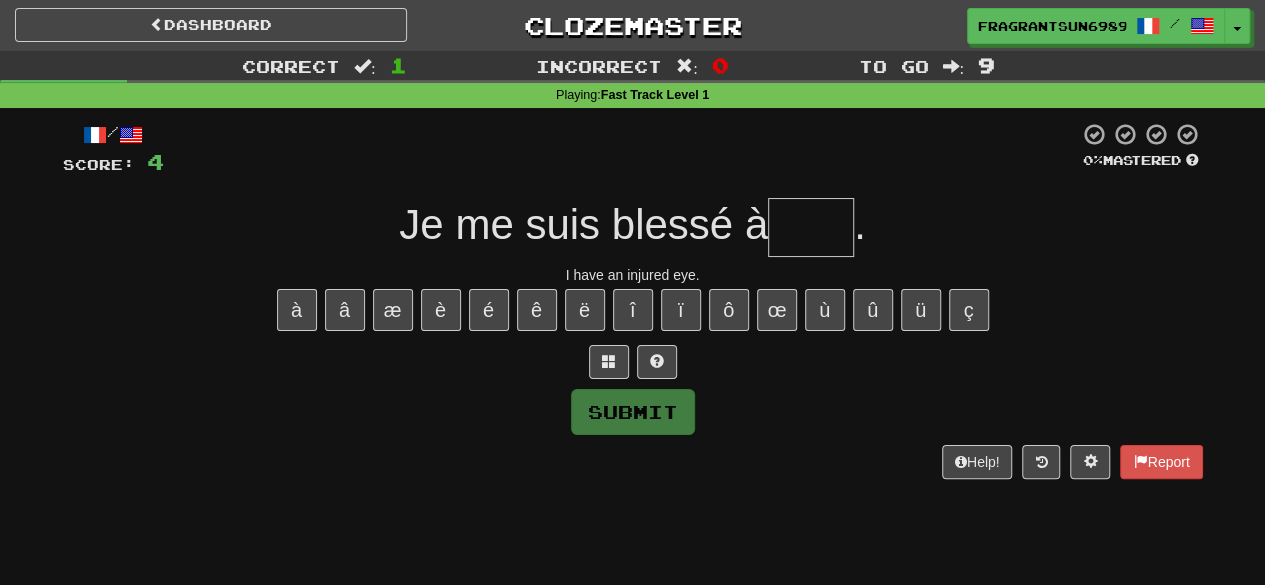 type on "*" 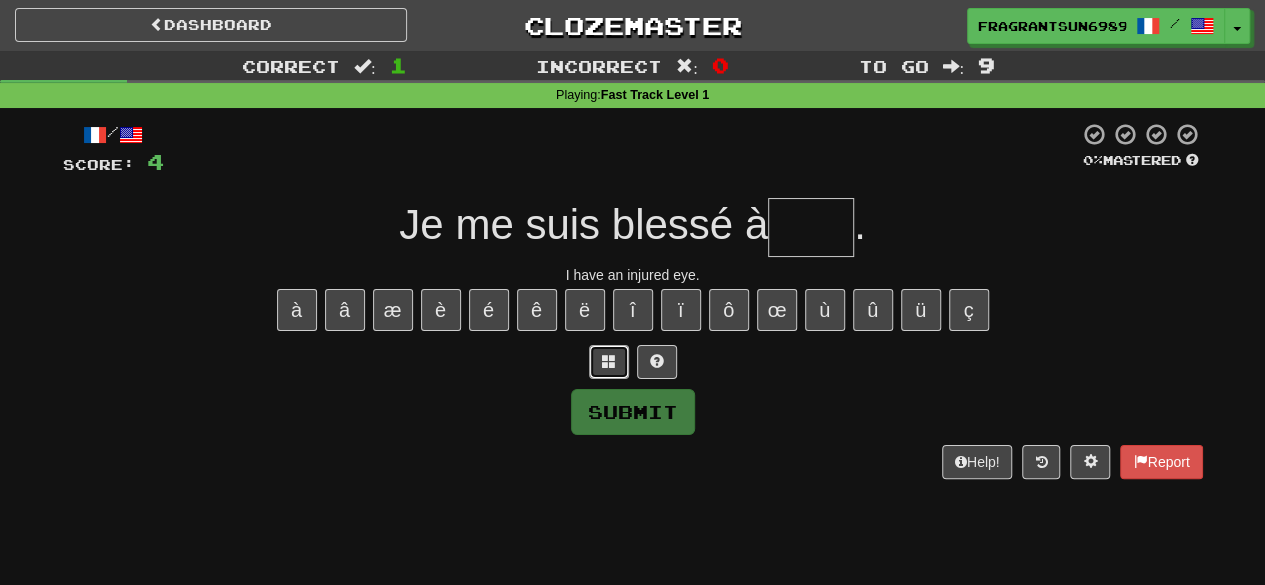 click at bounding box center [609, 362] 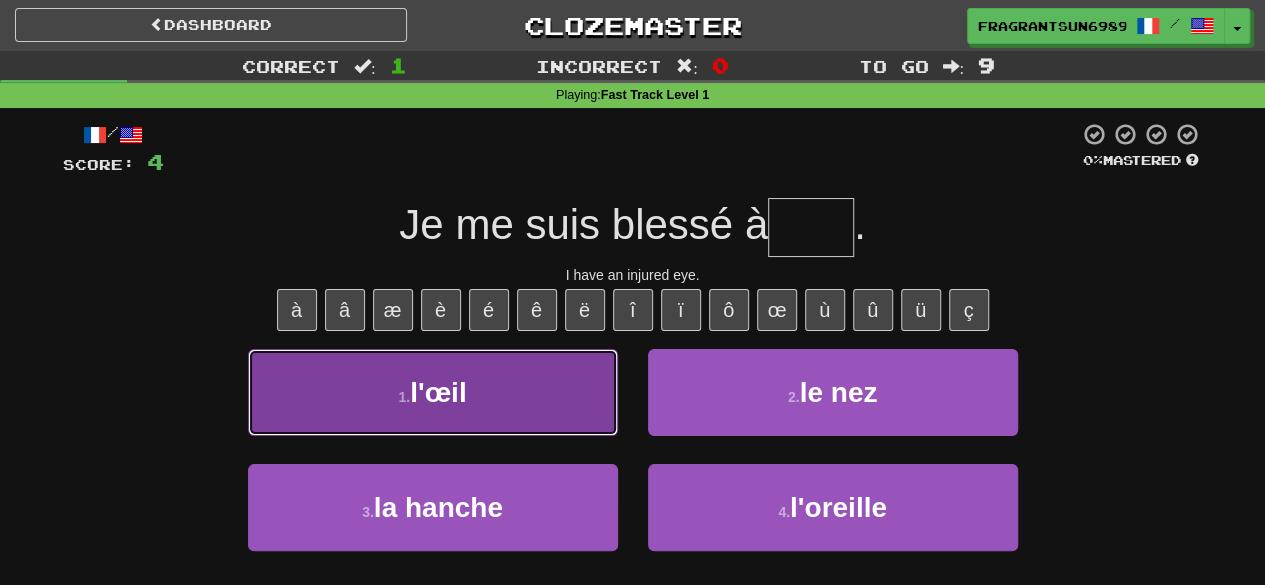 click on "1 .  l'œil" at bounding box center (433, 392) 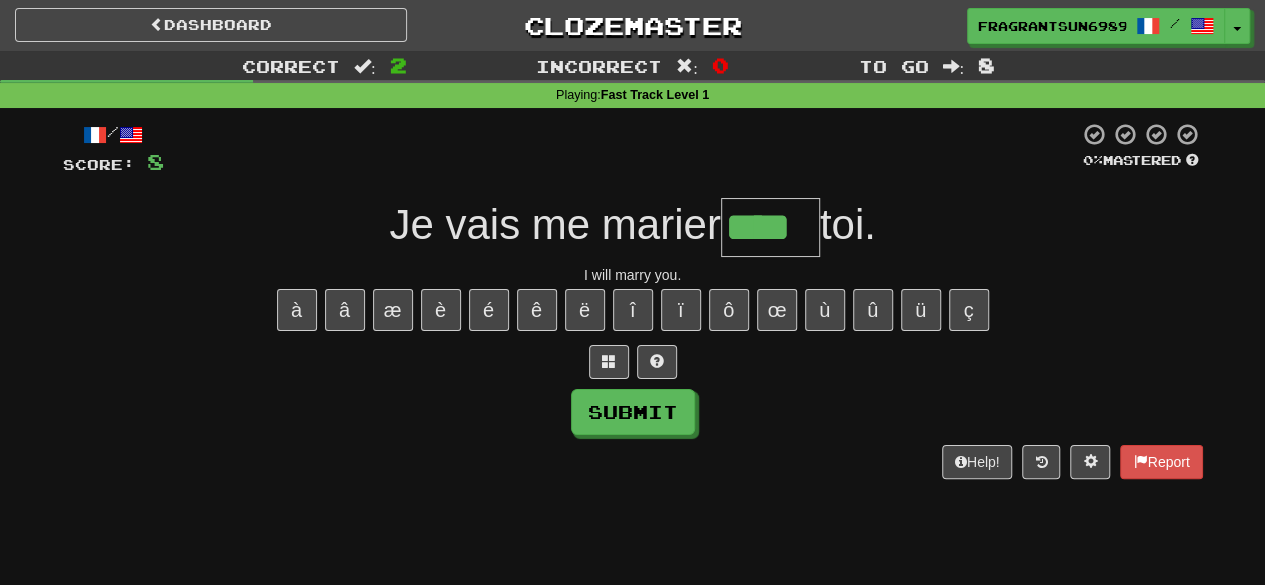 type on "****" 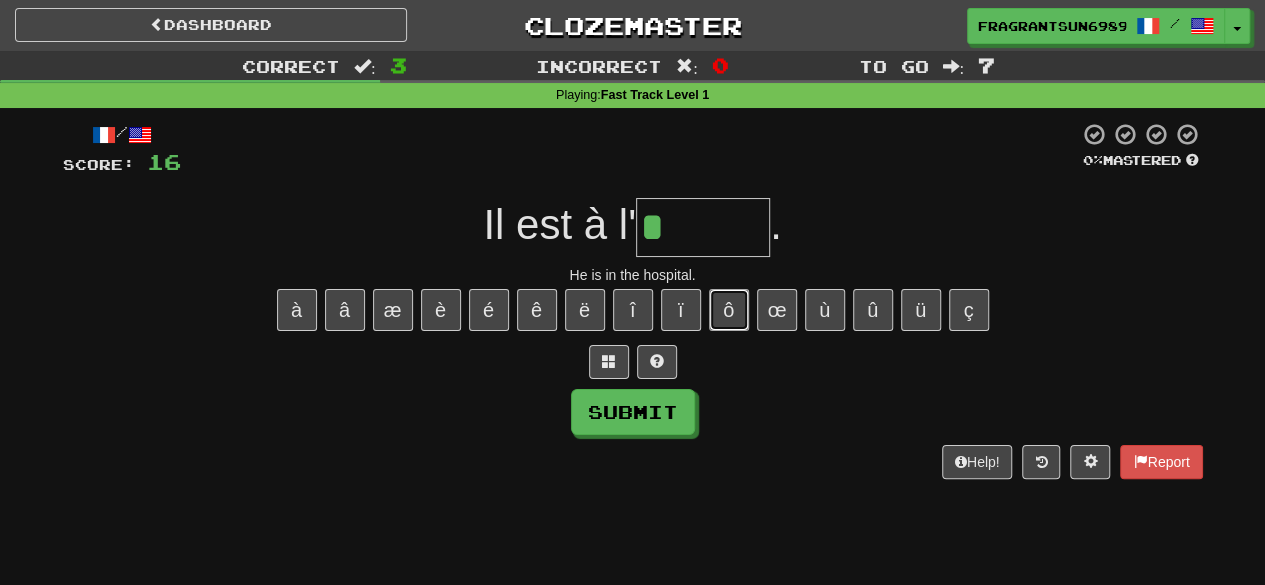 click on "ô" at bounding box center [729, 310] 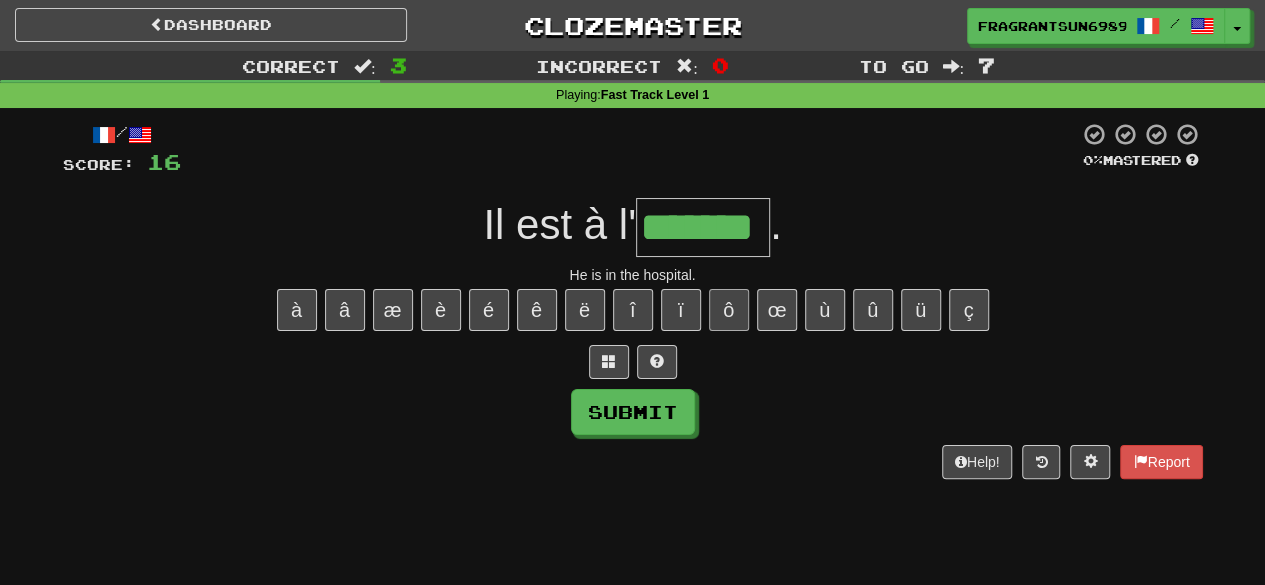 type on "*******" 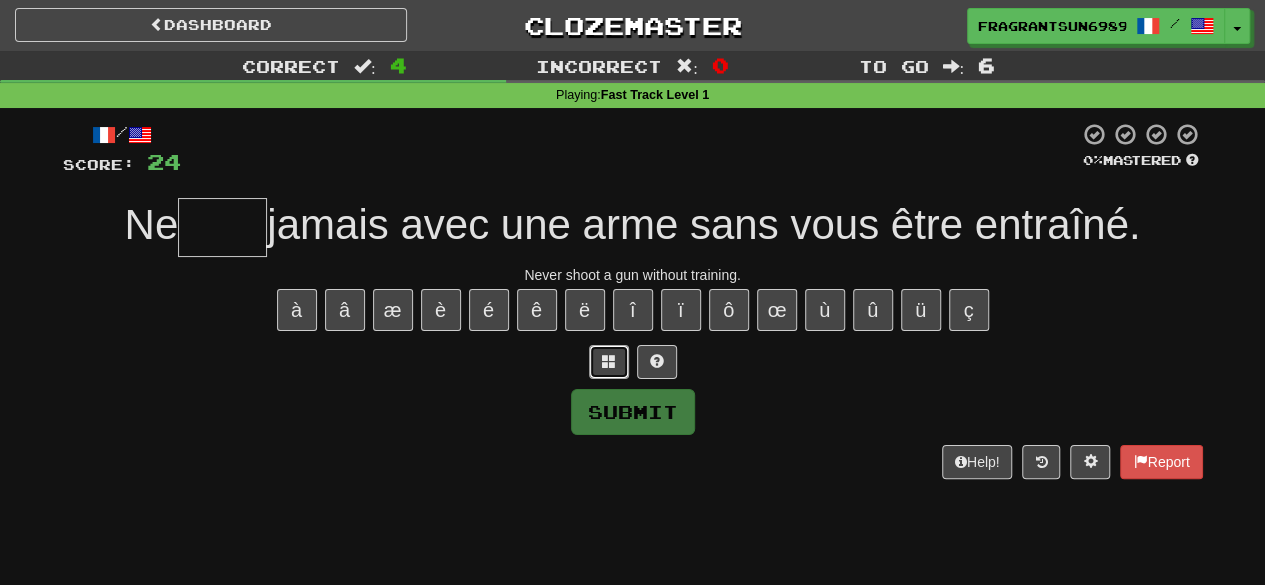 click at bounding box center (609, 362) 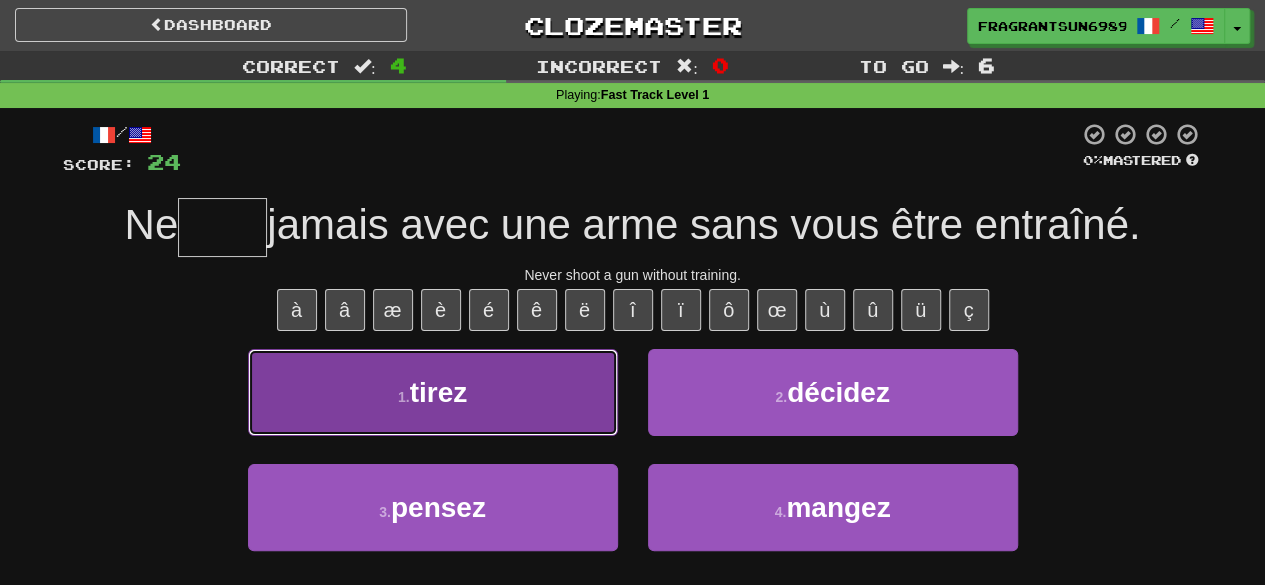 click on "1 .  tirez" at bounding box center [433, 392] 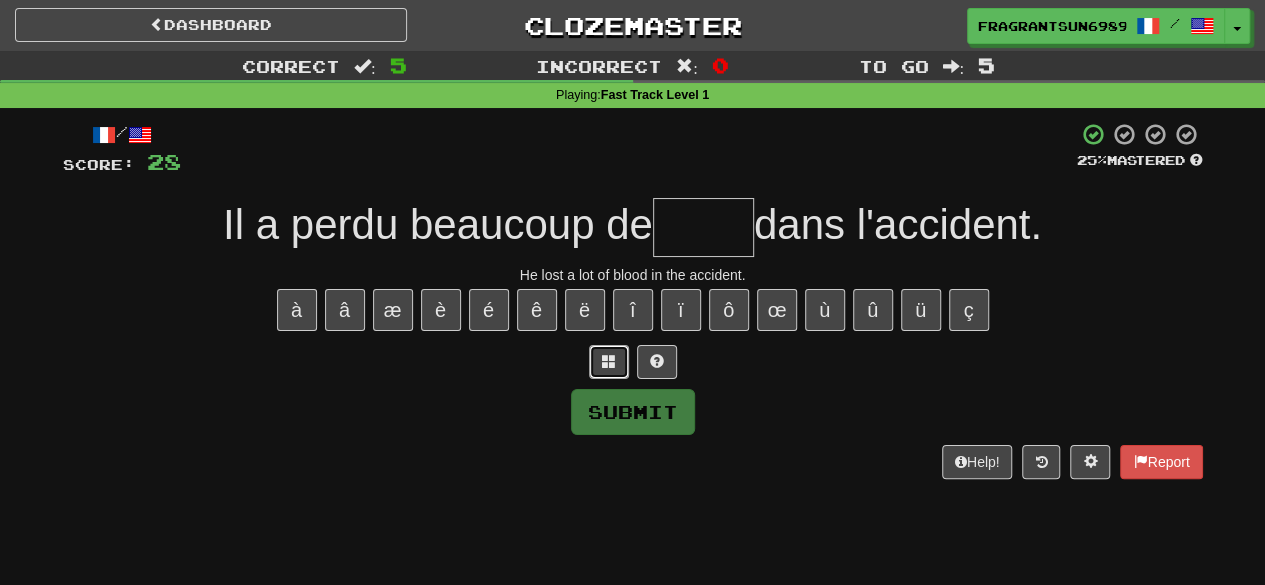click at bounding box center [609, 361] 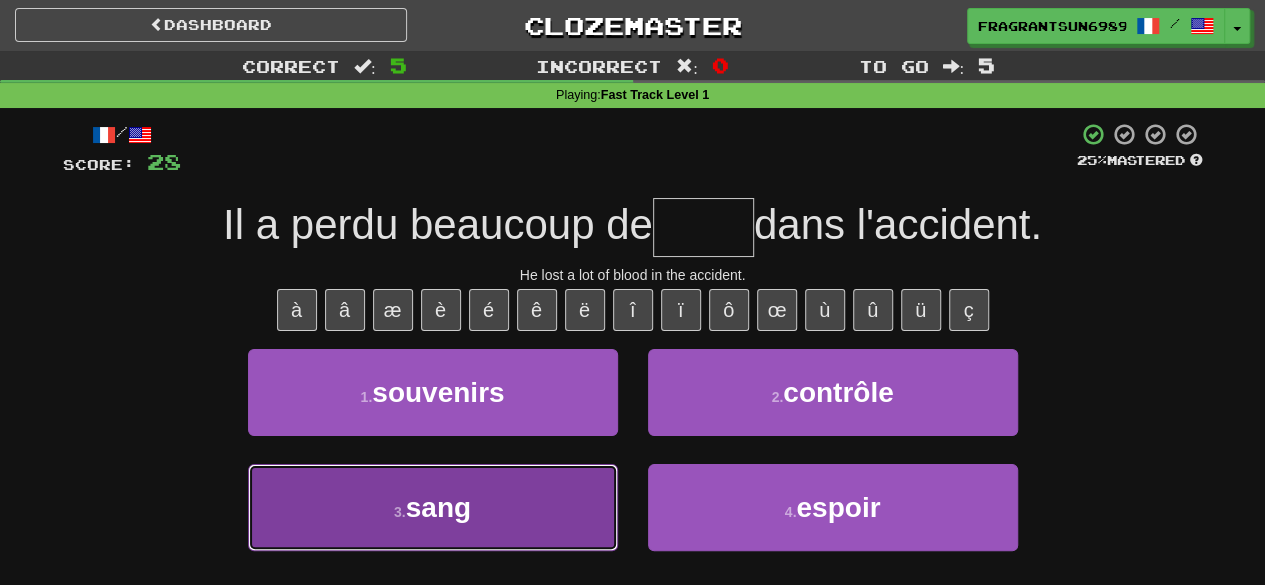 click on "3 .  sang" at bounding box center [433, 507] 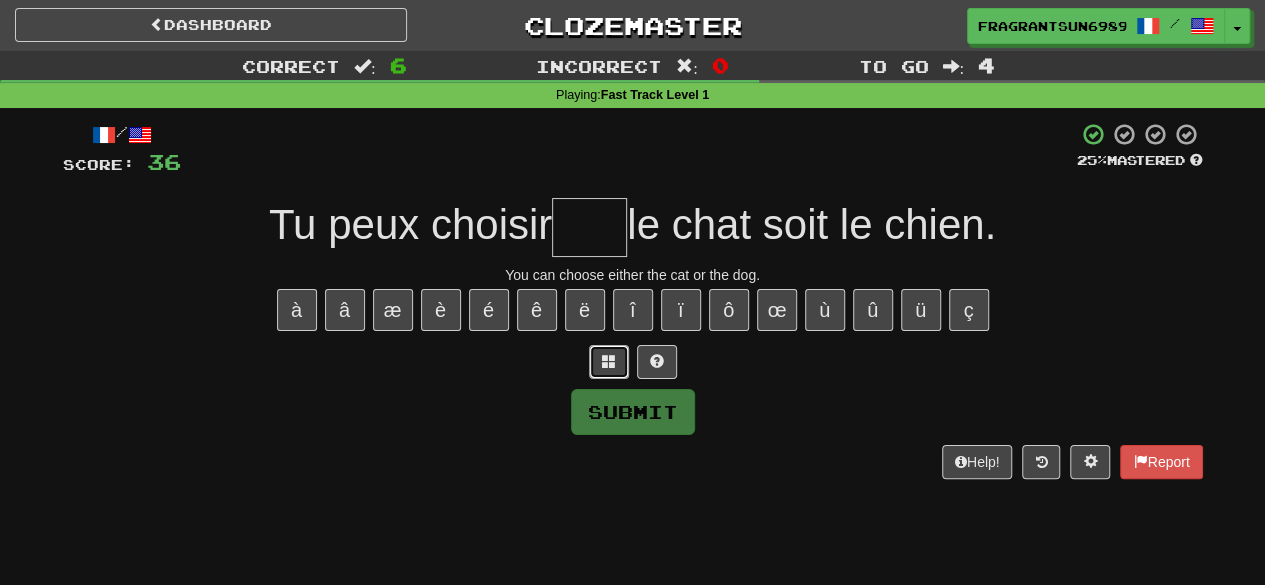 click at bounding box center [609, 362] 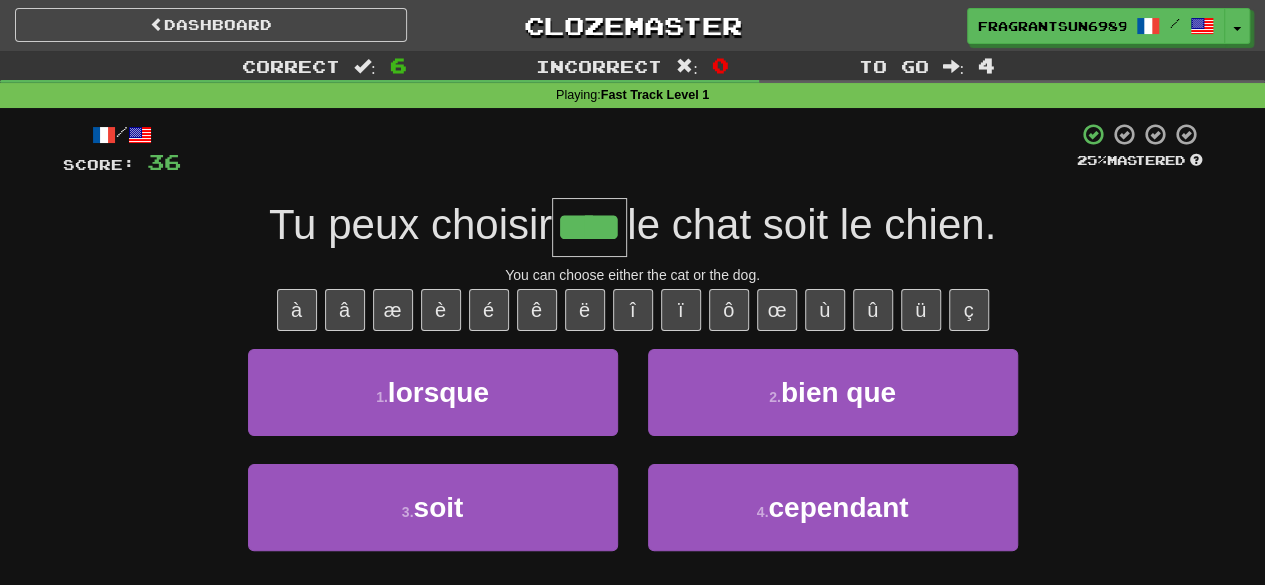 type on "****" 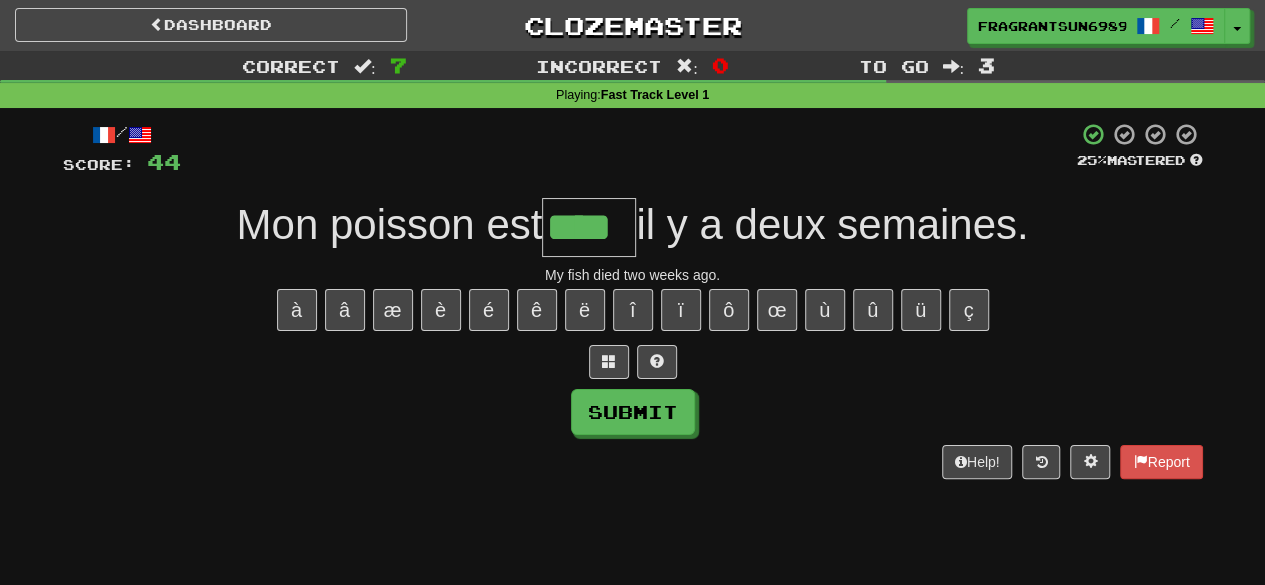 type on "****" 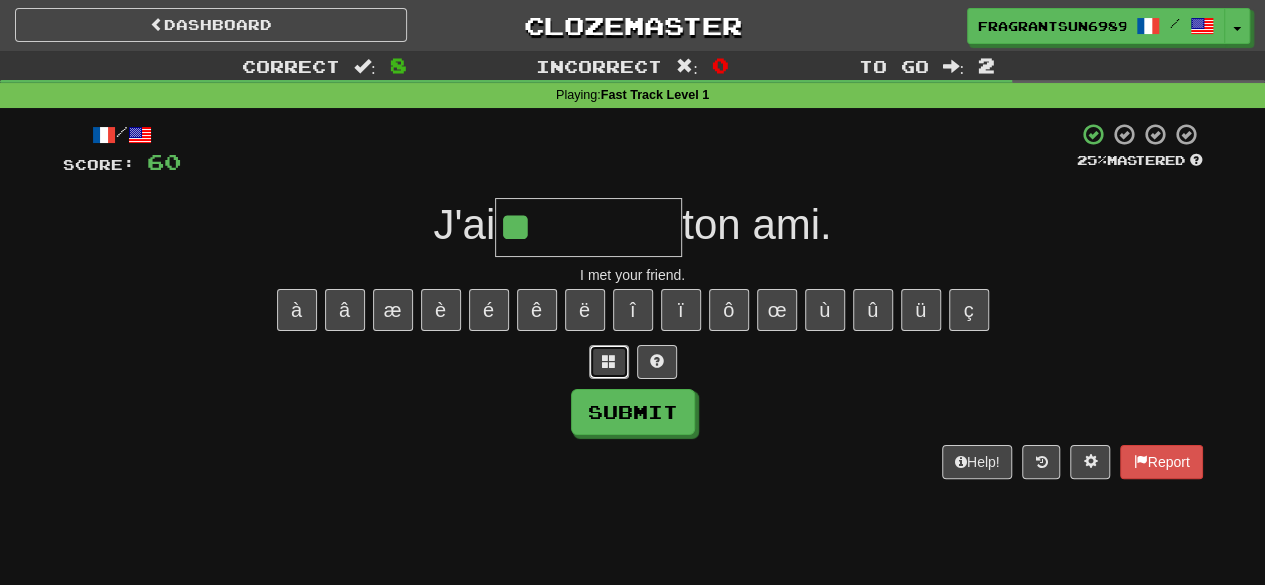 click at bounding box center [609, 362] 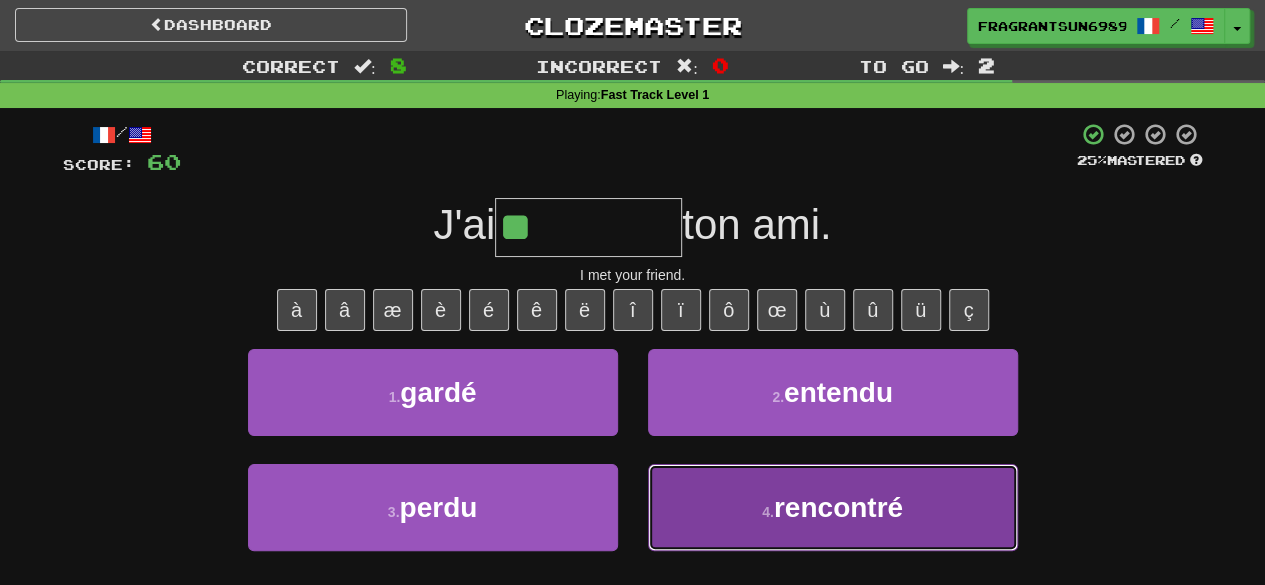 click on "4 .  rencontré" at bounding box center (833, 507) 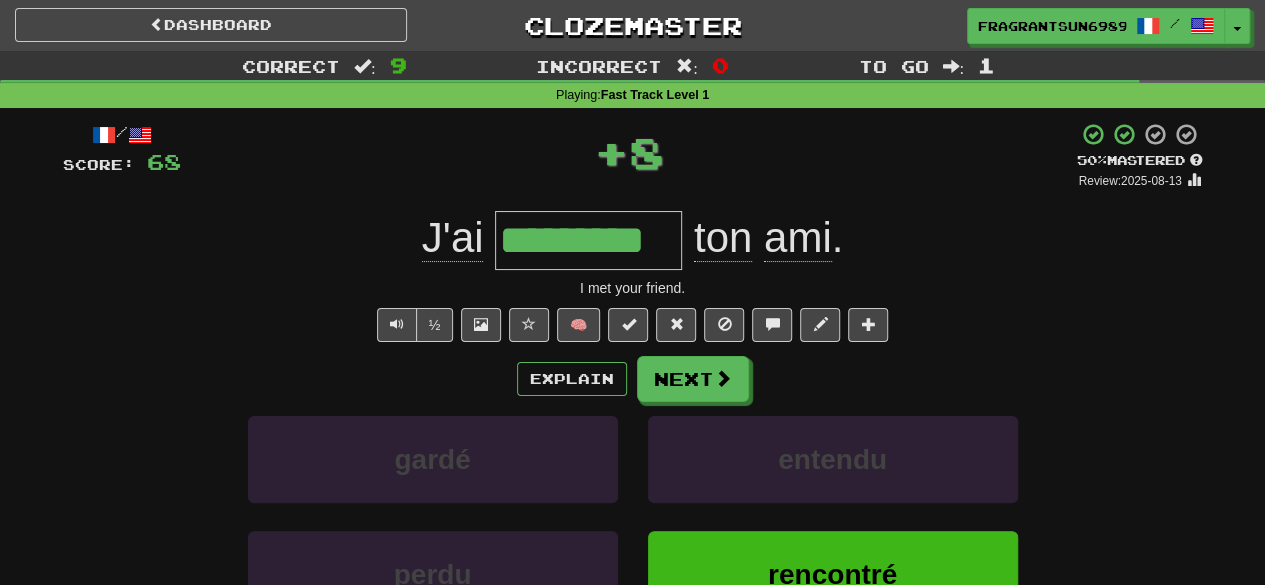 type 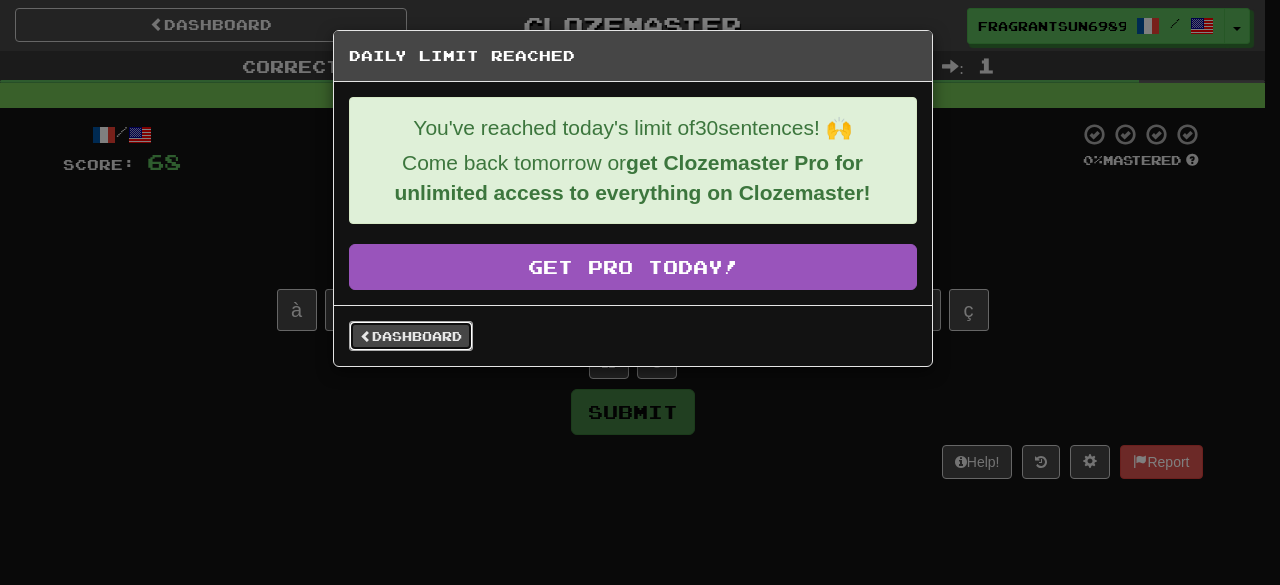 click on "Dashboard" at bounding box center (411, 336) 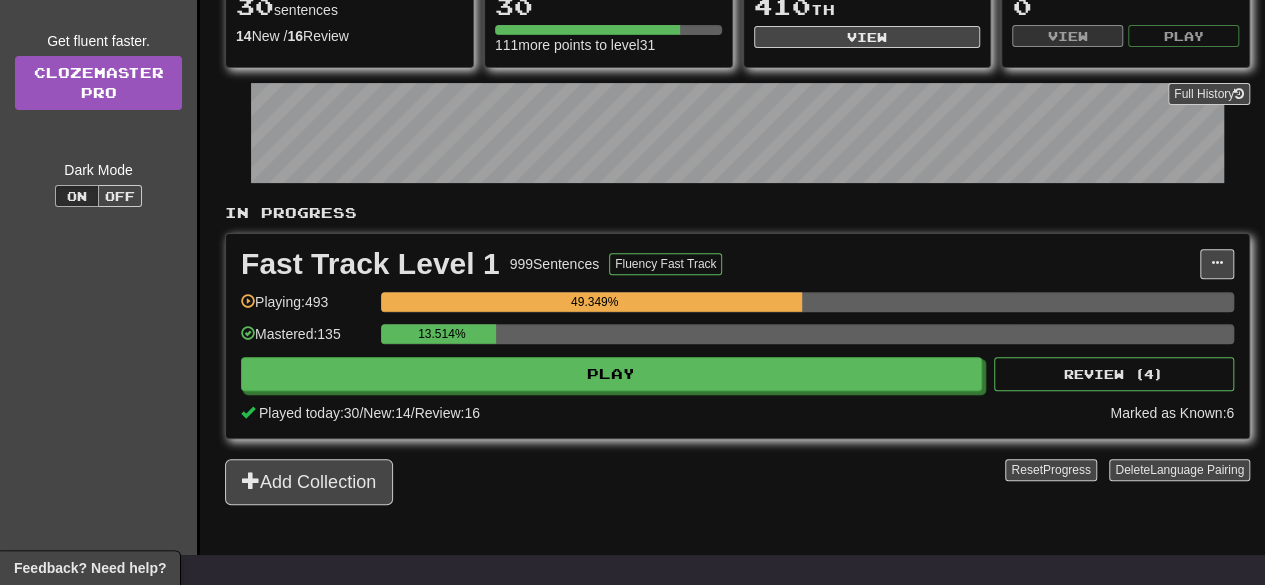 scroll, scrollTop: 0, scrollLeft: 0, axis: both 